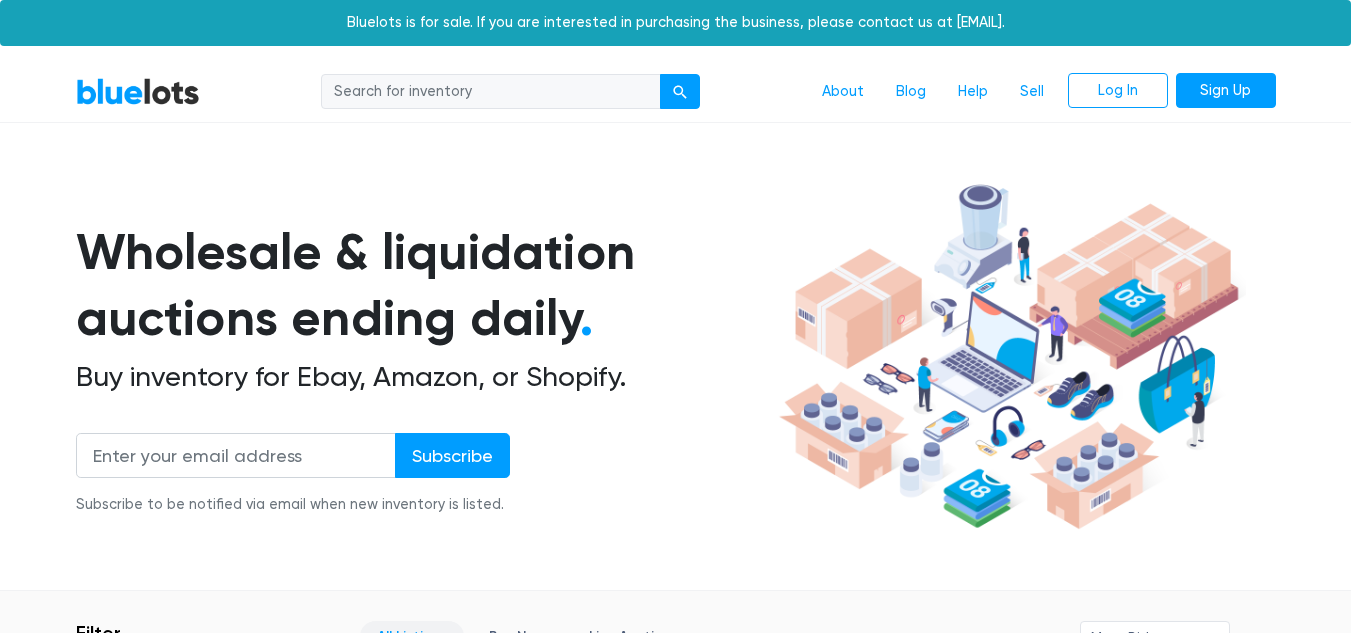 scroll, scrollTop: 0, scrollLeft: 0, axis: both 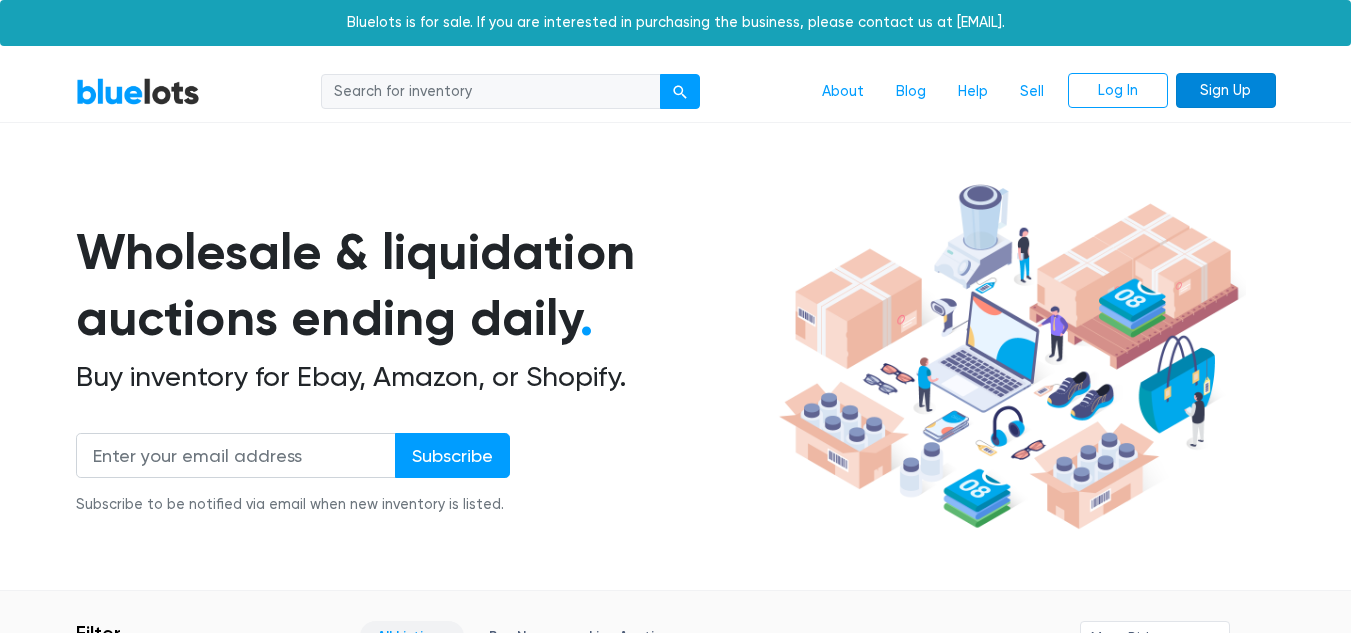 click on "Sign Up" at bounding box center (1226, 91) 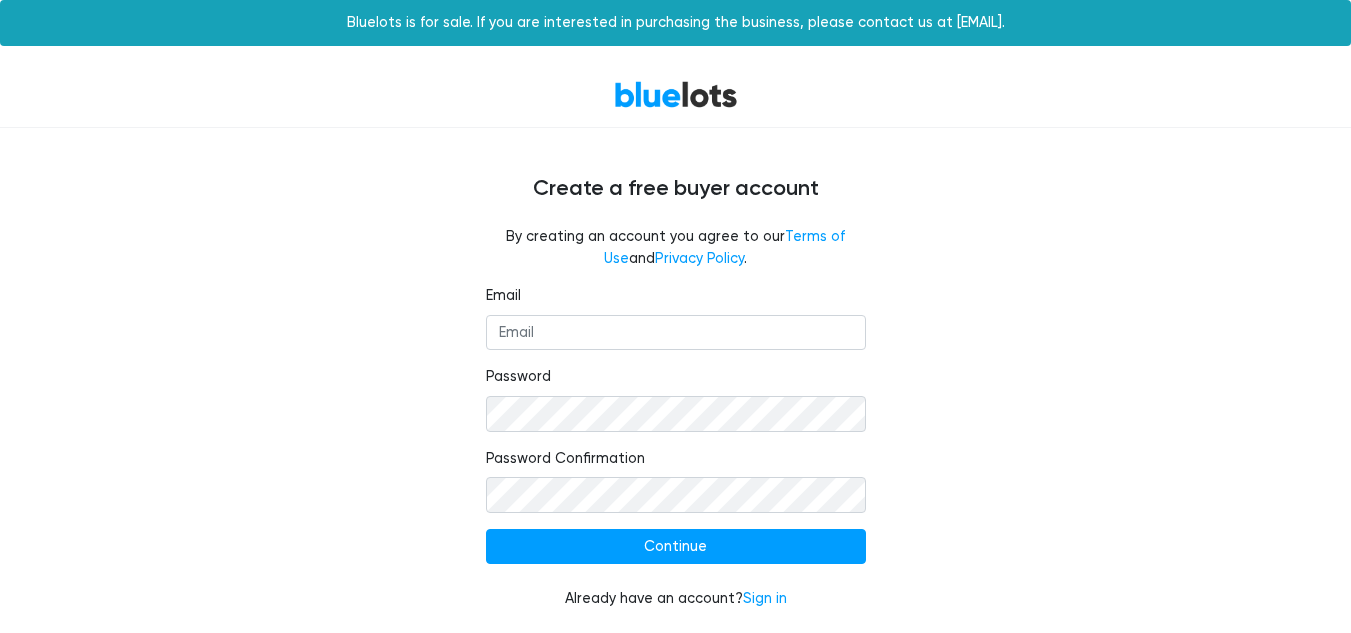 scroll, scrollTop: 0, scrollLeft: 0, axis: both 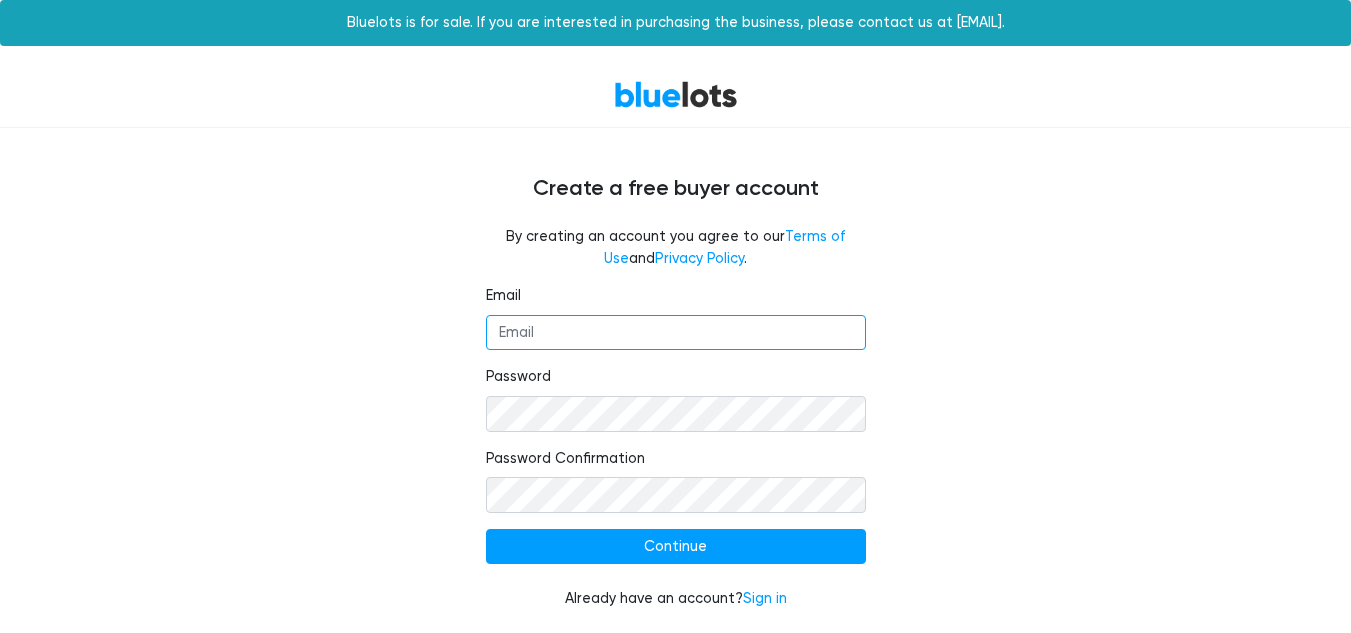 click on "Email" at bounding box center [676, 333] 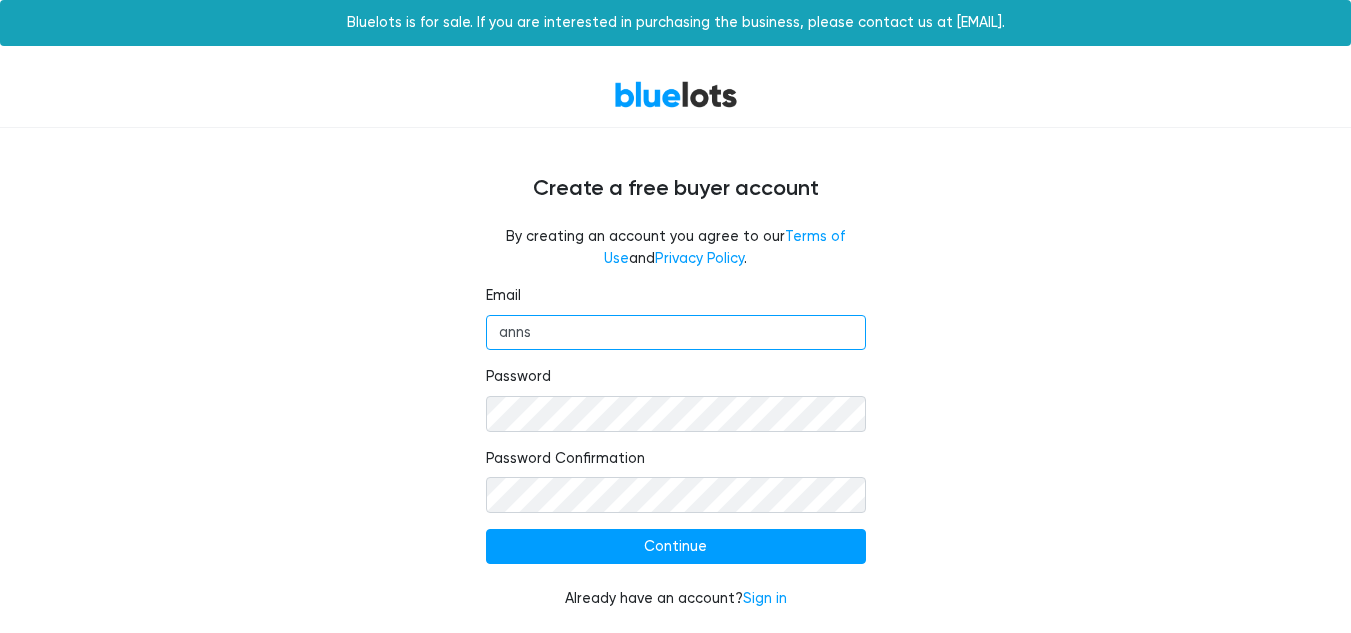 type on "annsgarage717@gmail.com" 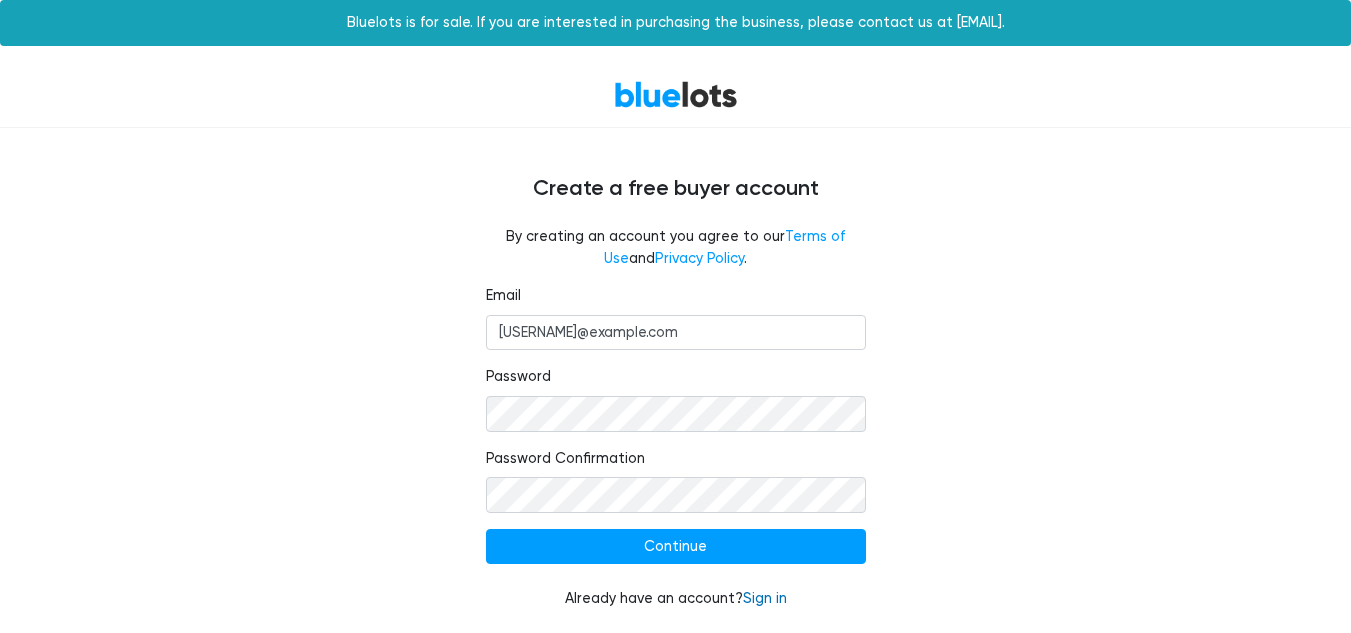 click on "Sign in" at bounding box center (765, 598) 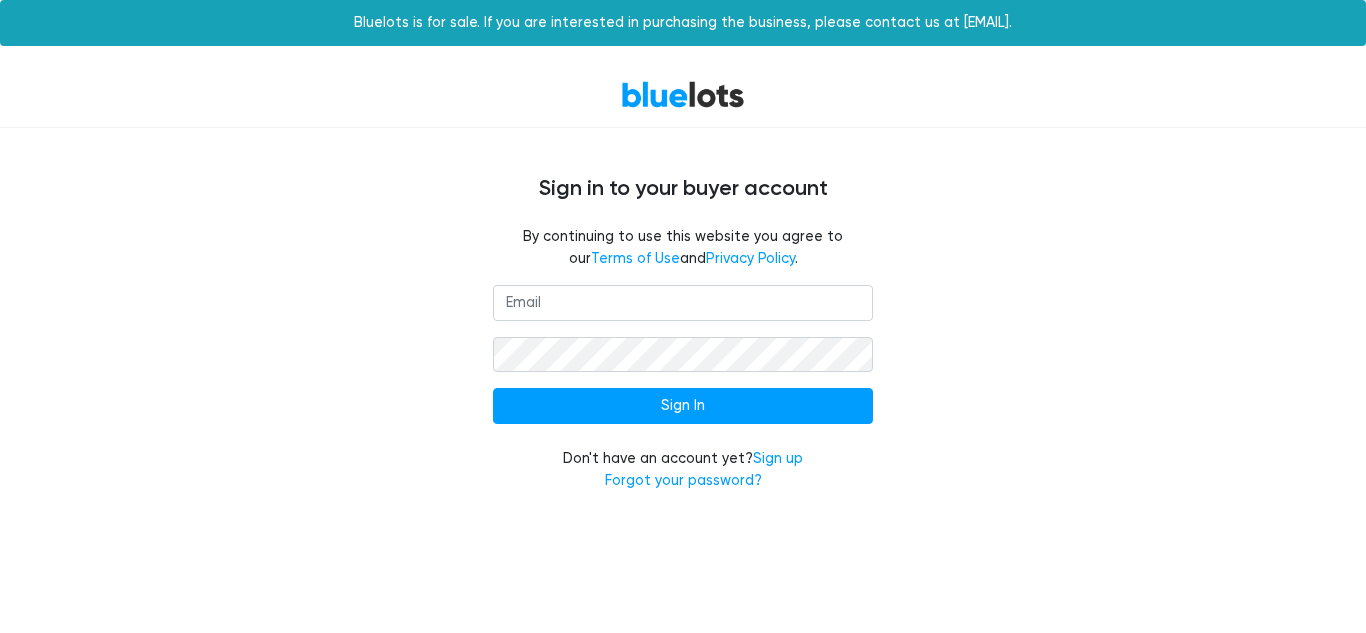 scroll, scrollTop: 0, scrollLeft: 0, axis: both 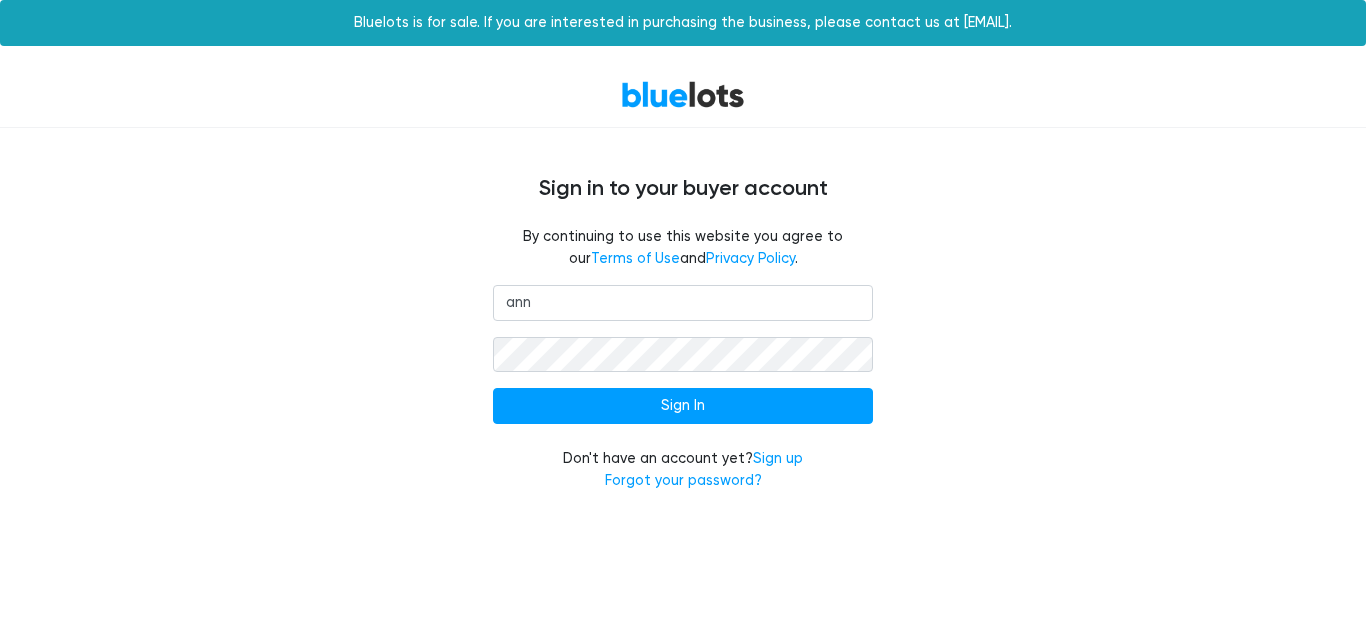 type on "[EMAIL]" 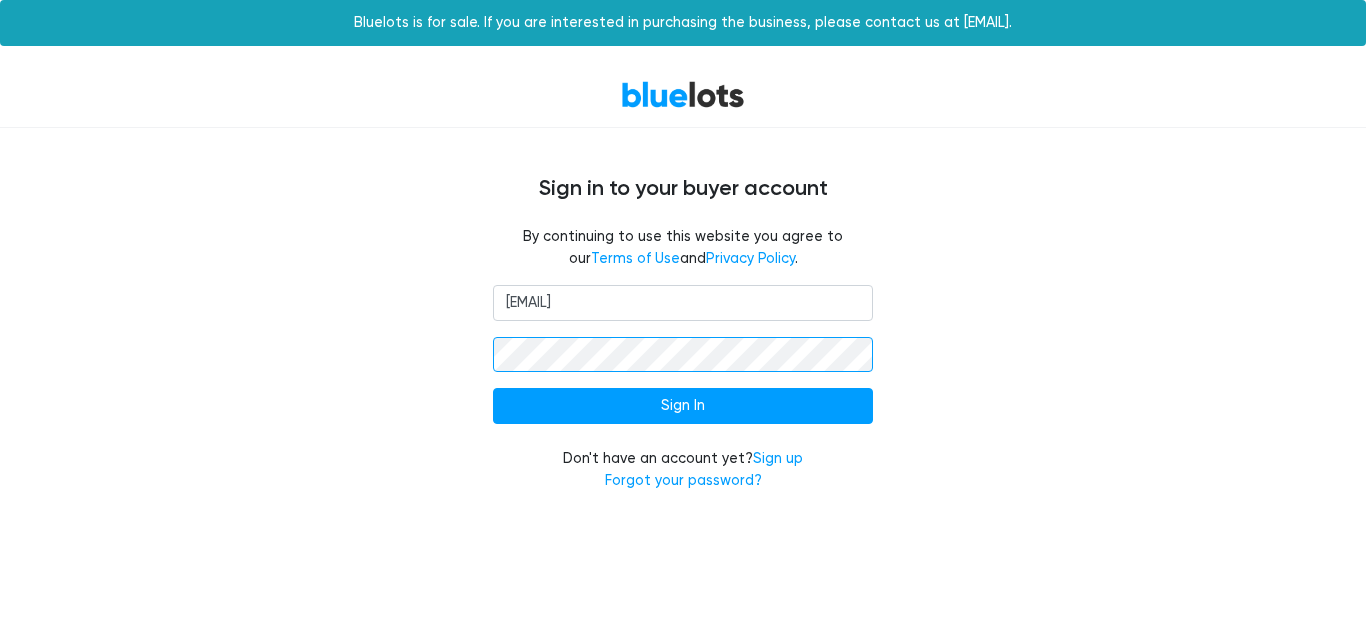 click on "Sign In" at bounding box center (683, 406) 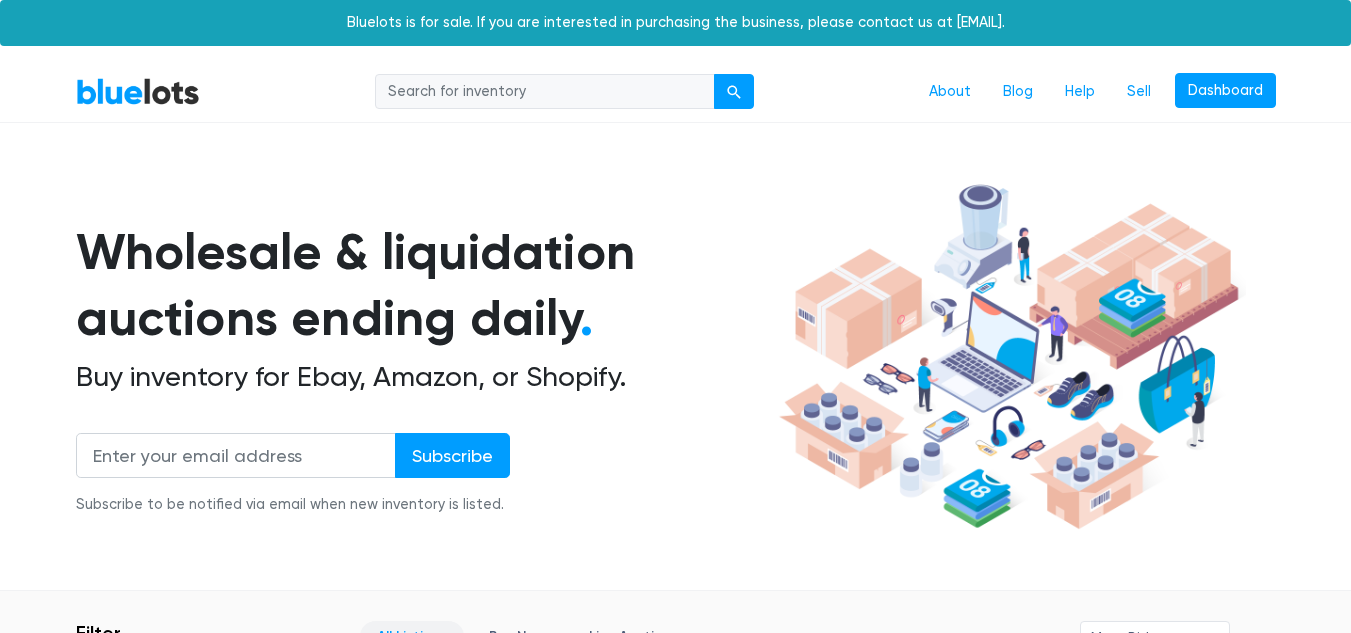 scroll, scrollTop: 0, scrollLeft: 0, axis: both 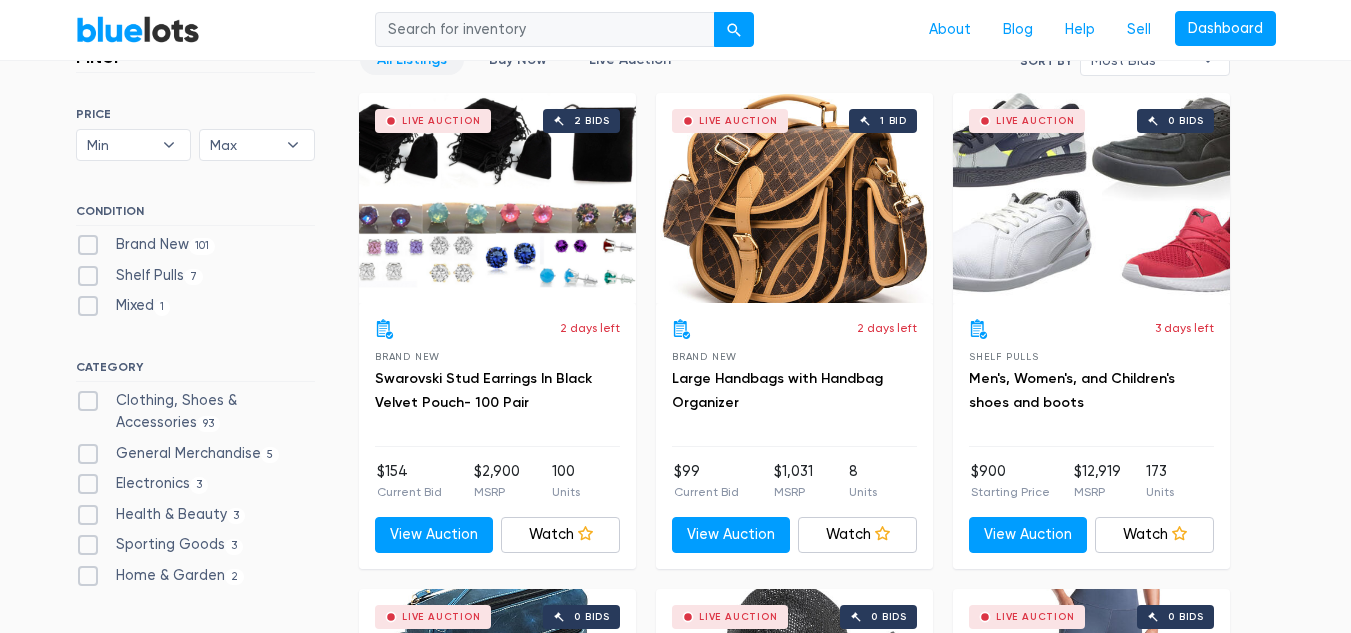 click on "Live Auction
1 bid" at bounding box center [794, 198] 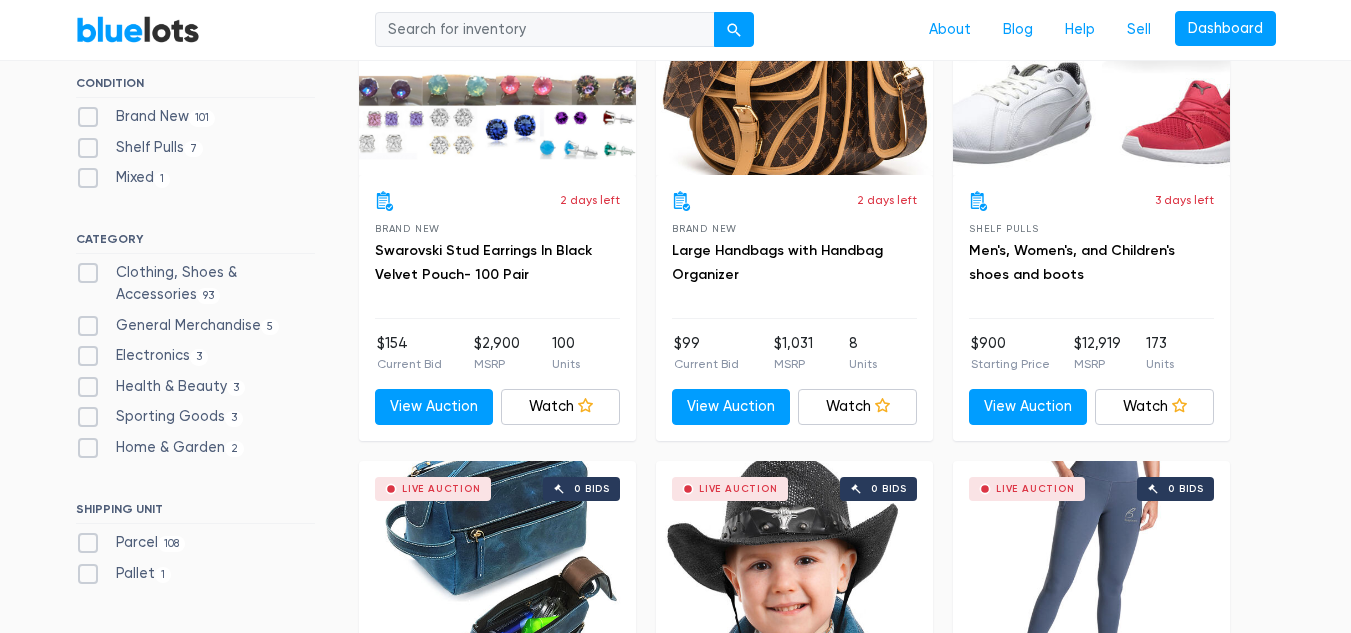 scroll, scrollTop: 753, scrollLeft: 0, axis: vertical 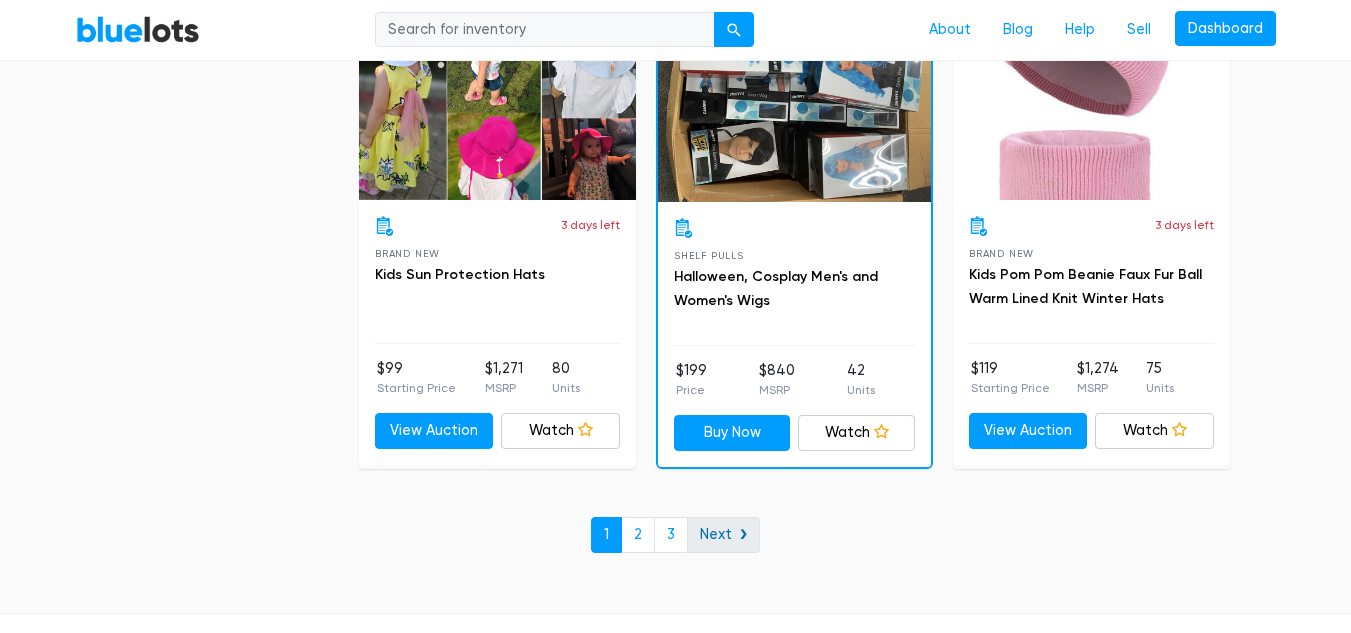 click on "Next  ❯" at bounding box center [723, 535] 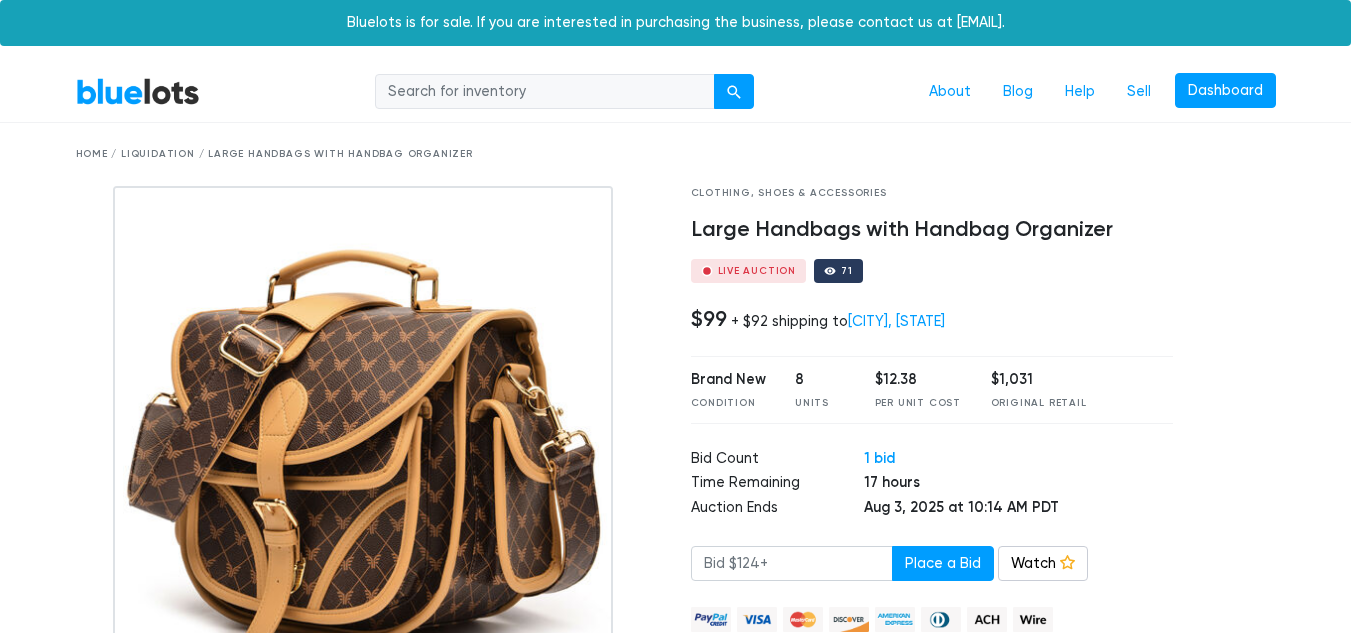 scroll, scrollTop: 0, scrollLeft: 0, axis: both 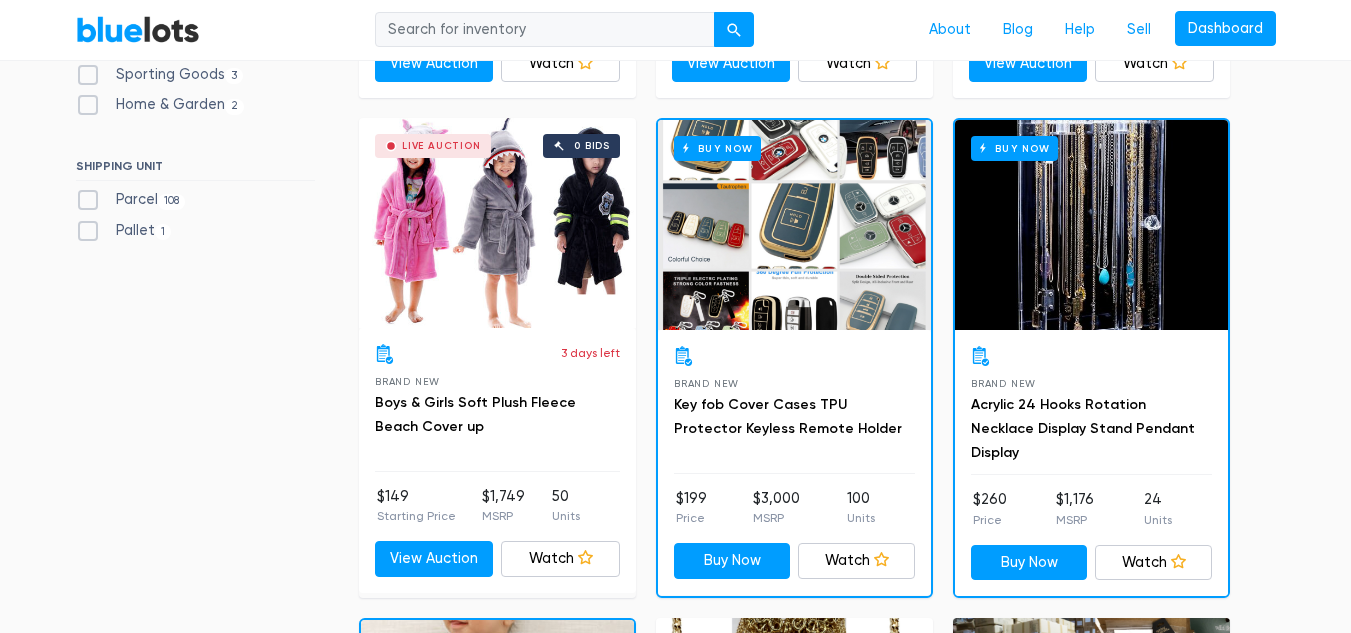 click on "Buy Now" at bounding box center [794, 225] 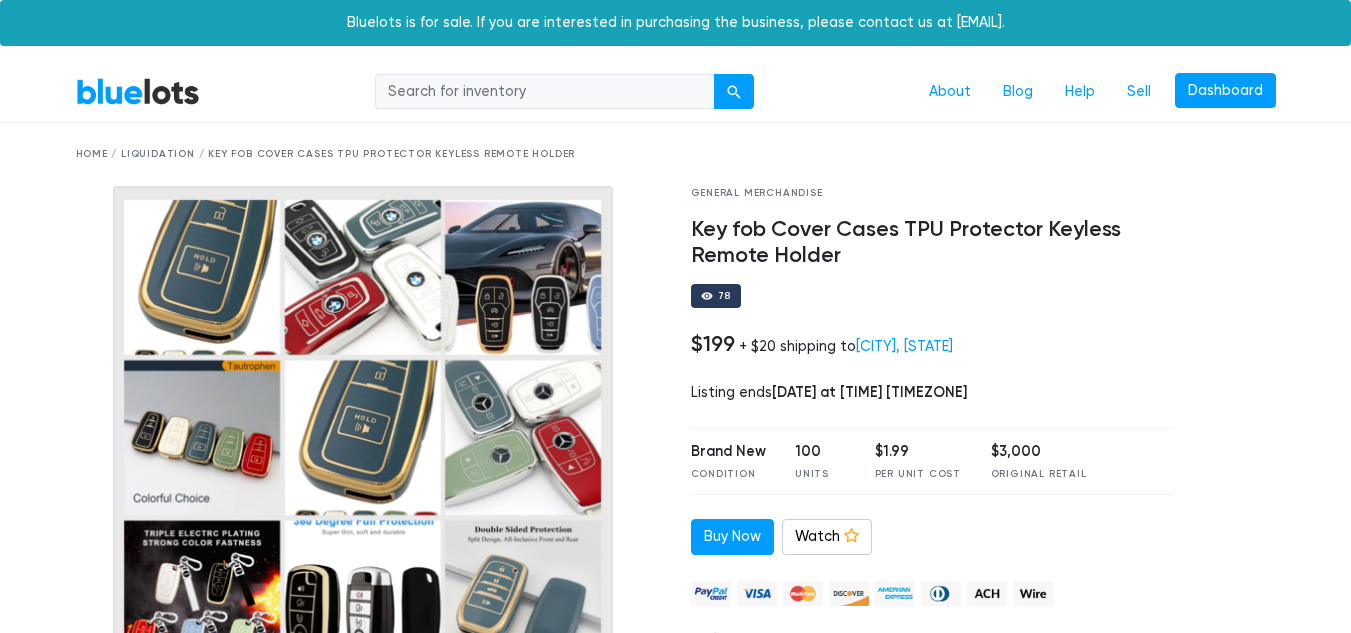 scroll, scrollTop: 0, scrollLeft: 0, axis: both 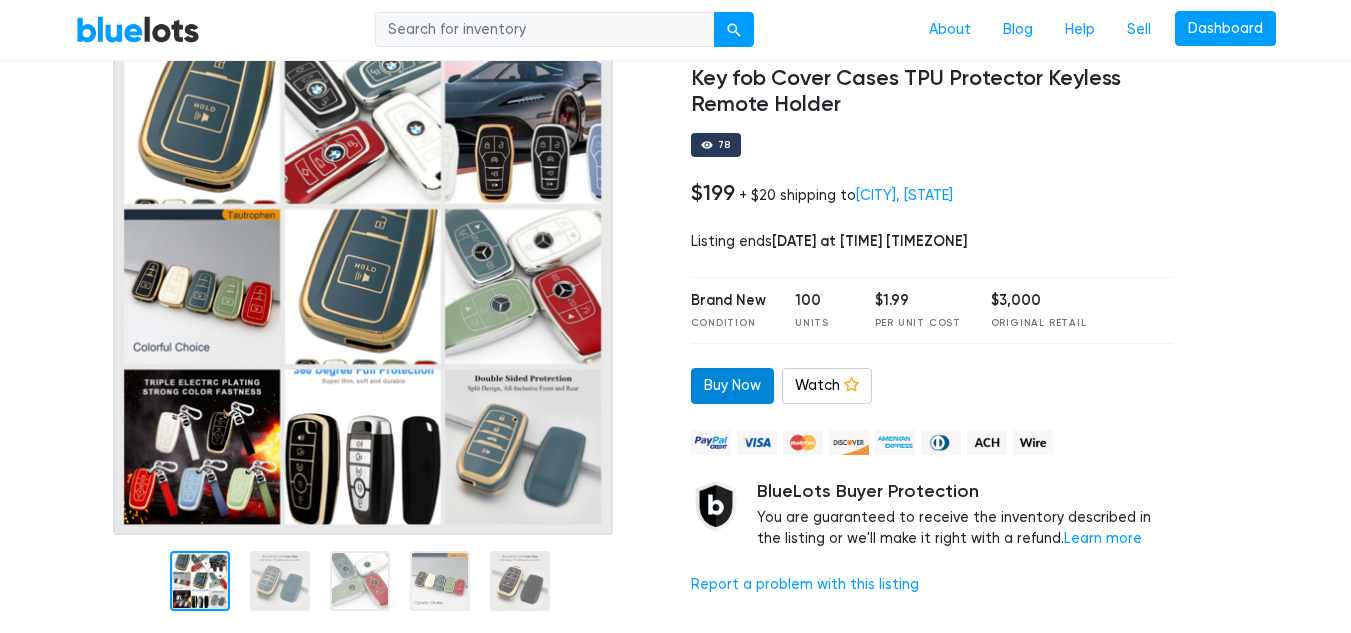 click on "Buy Now" at bounding box center (732, 386) 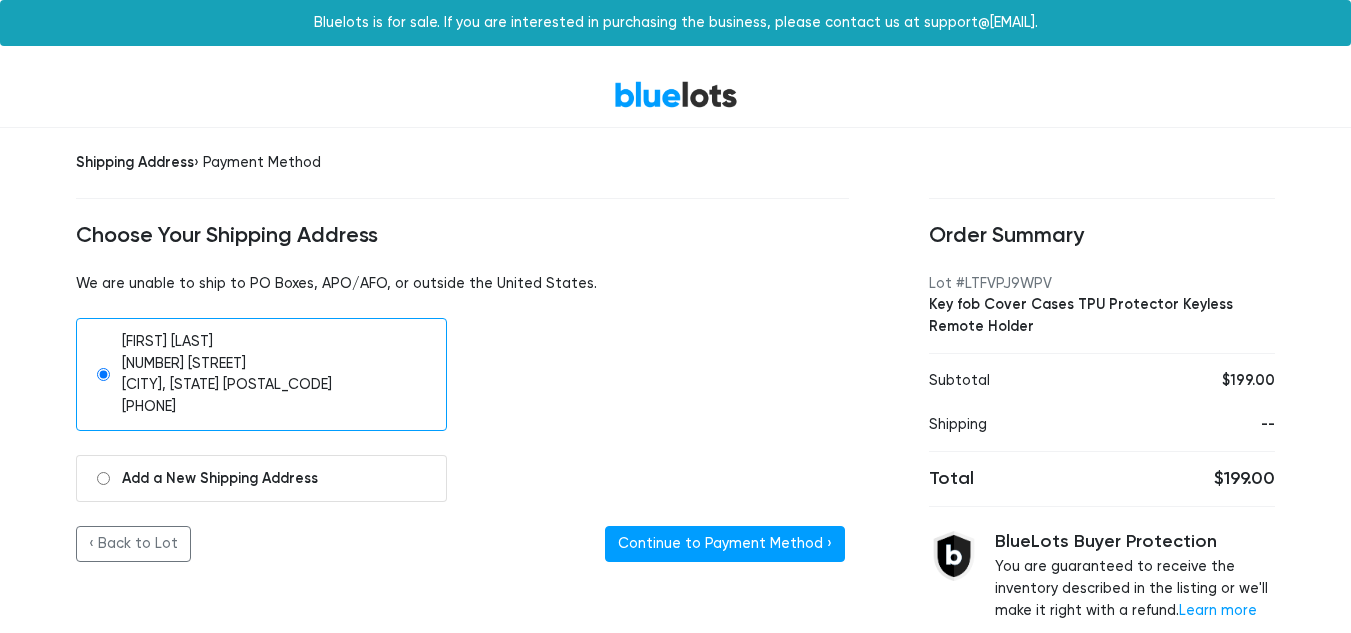 scroll, scrollTop: 0, scrollLeft: 0, axis: both 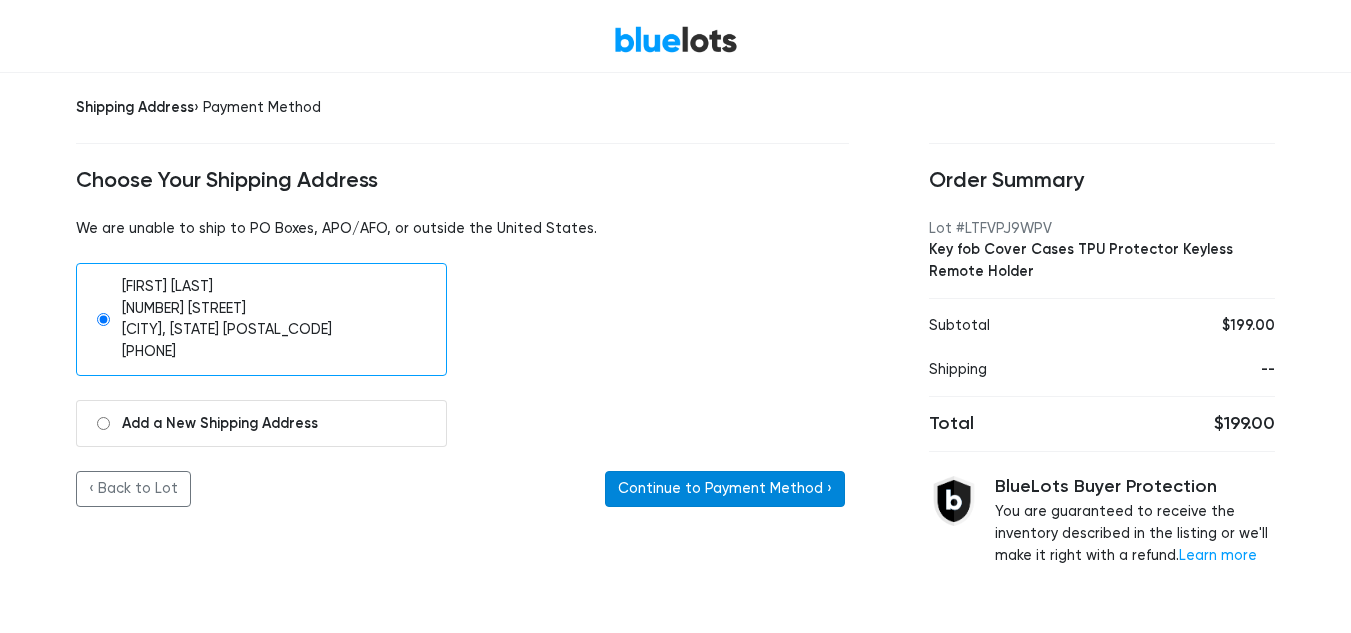 click on "Continue to Payment Method ›" at bounding box center [725, 489] 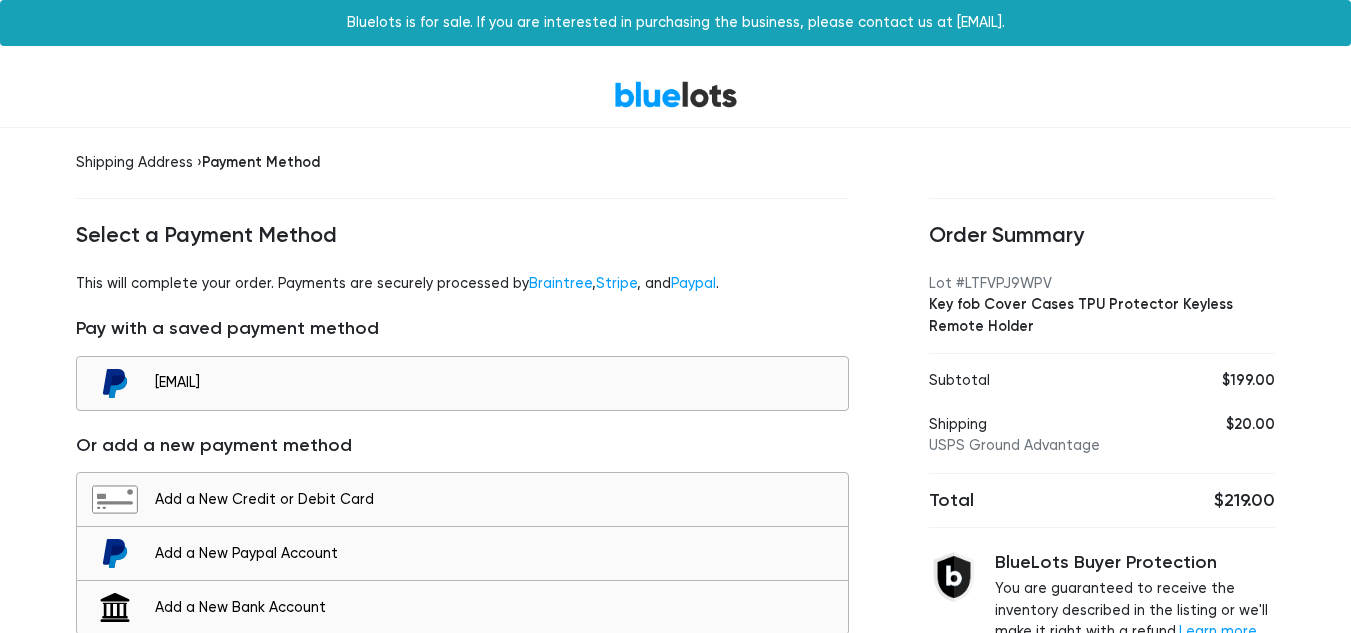 scroll, scrollTop: 0, scrollLeft: 0, axis: both 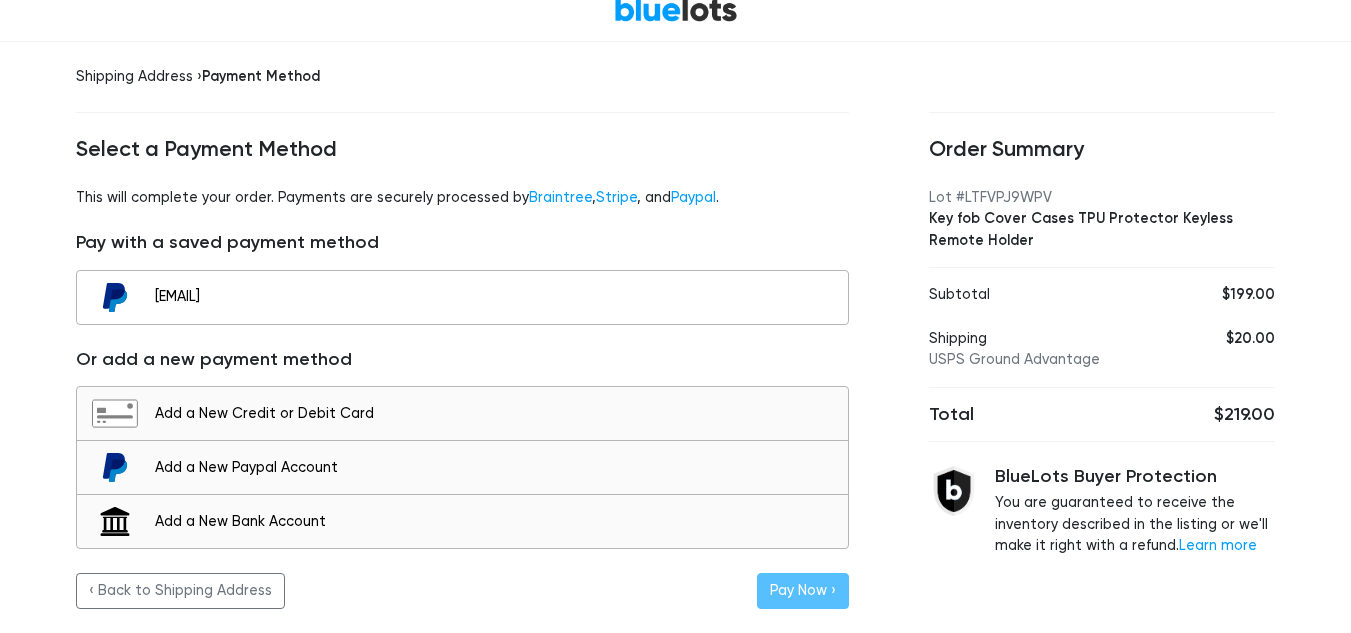 click on "[EMAIL]" at bounding box center (496, 297) 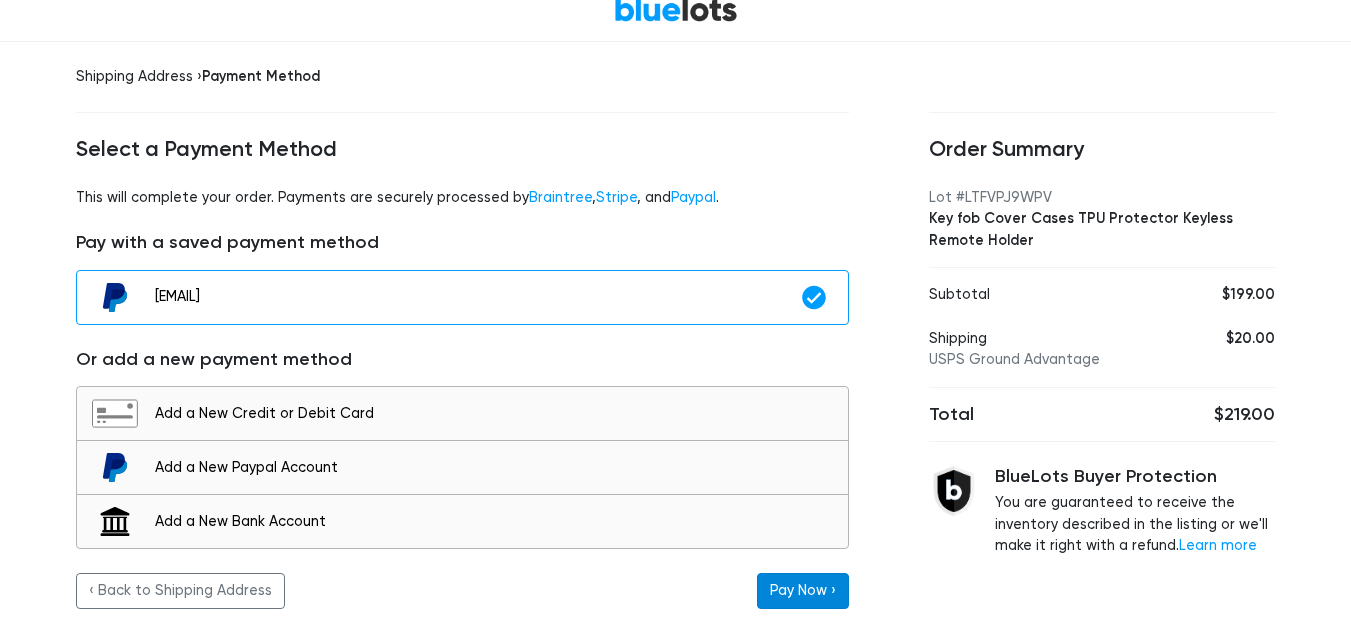 click on "Pay Now ›" at bounding box center [803, 591] 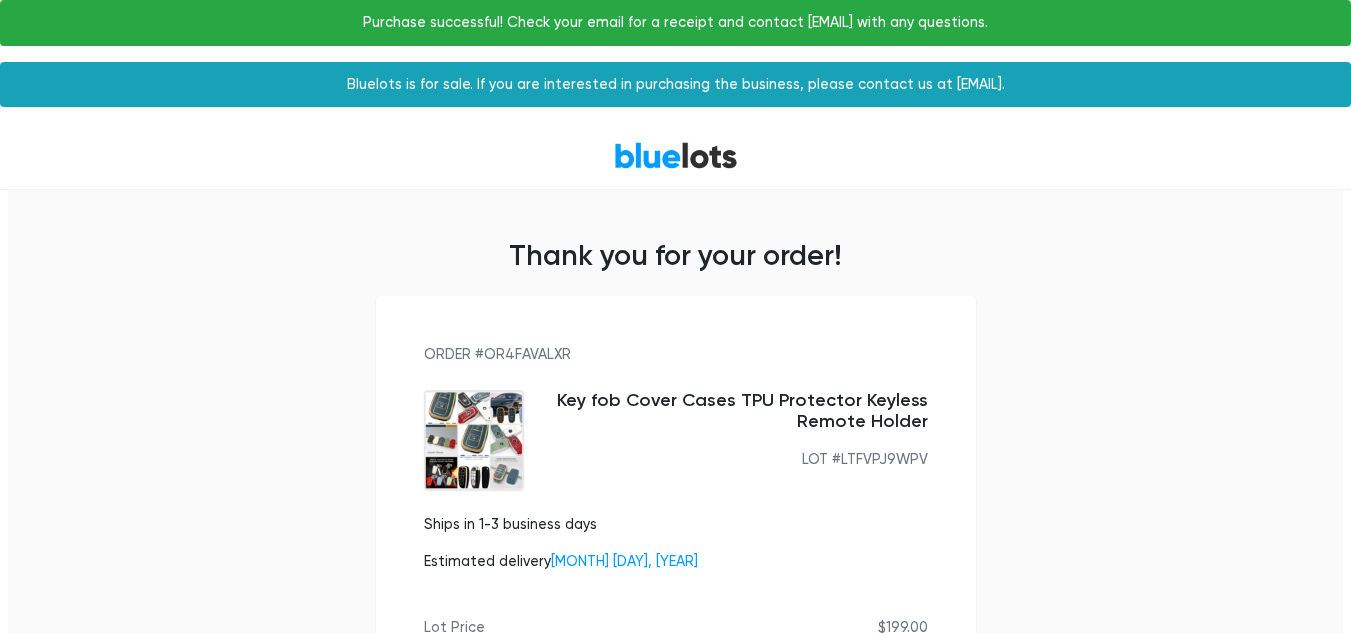 scroll, scrollTop: 0, scrollLeft: 0, axis: both 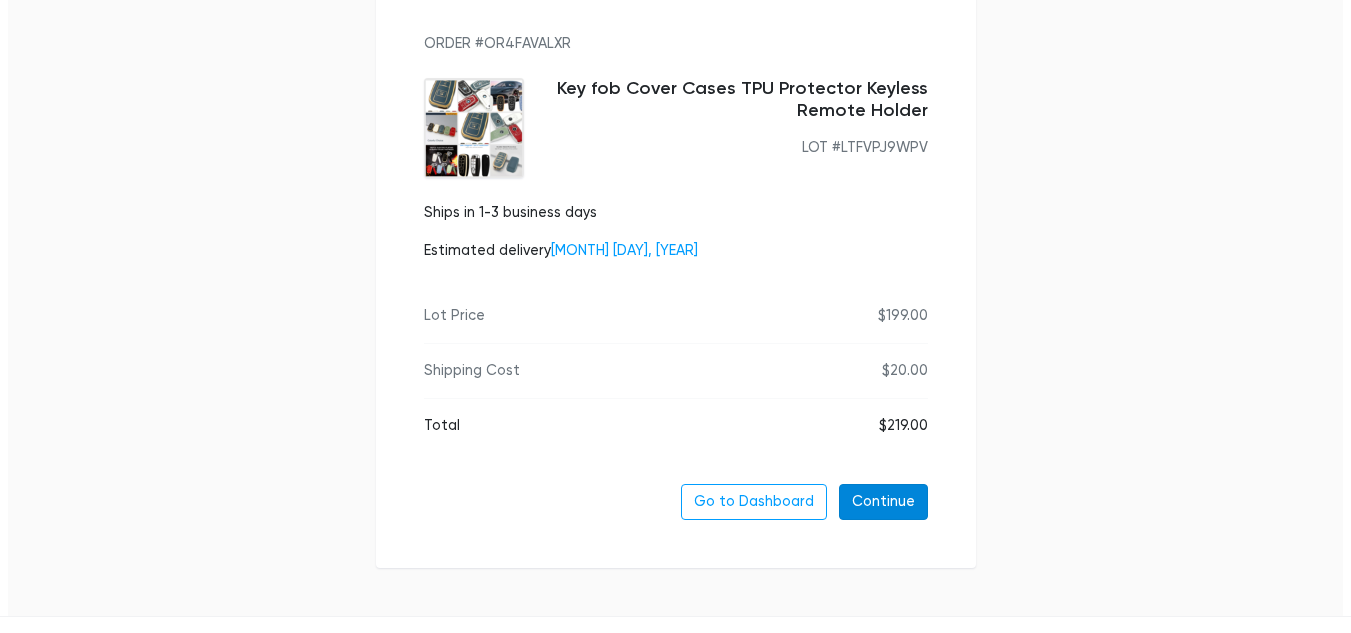 click on "Continue" at bounding box center (883, 502) 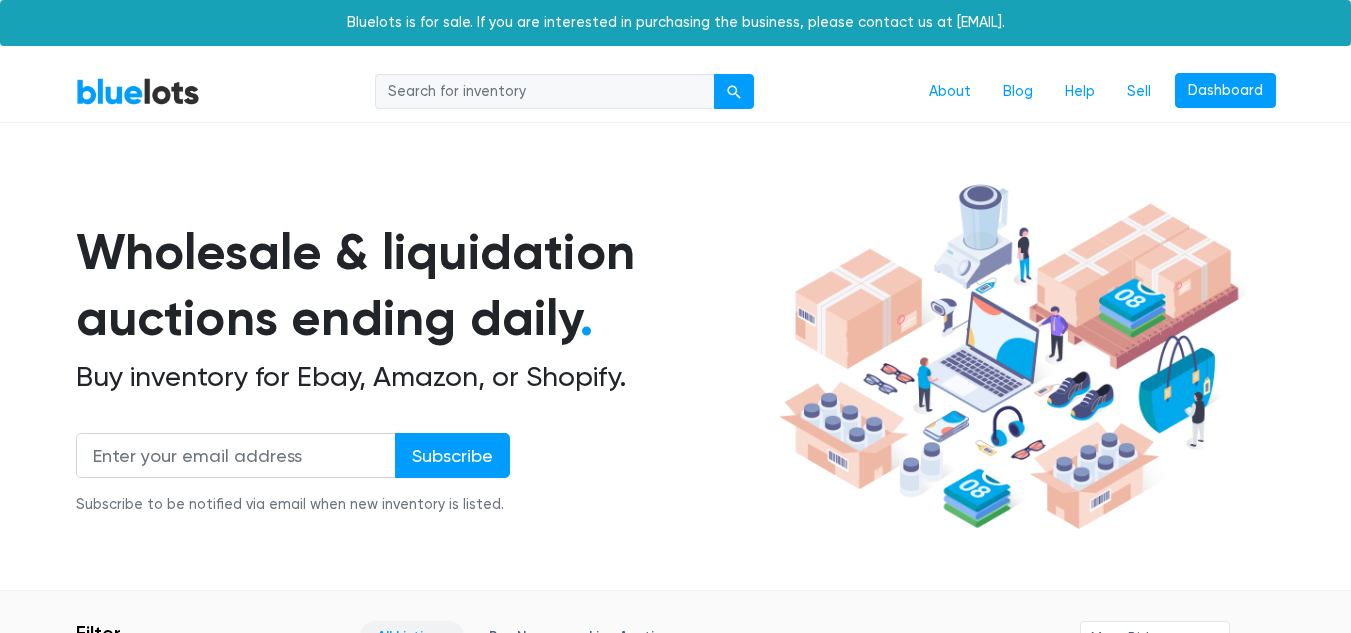 scroll, scrollTop: 0, scrollLeft: 0, axis: both 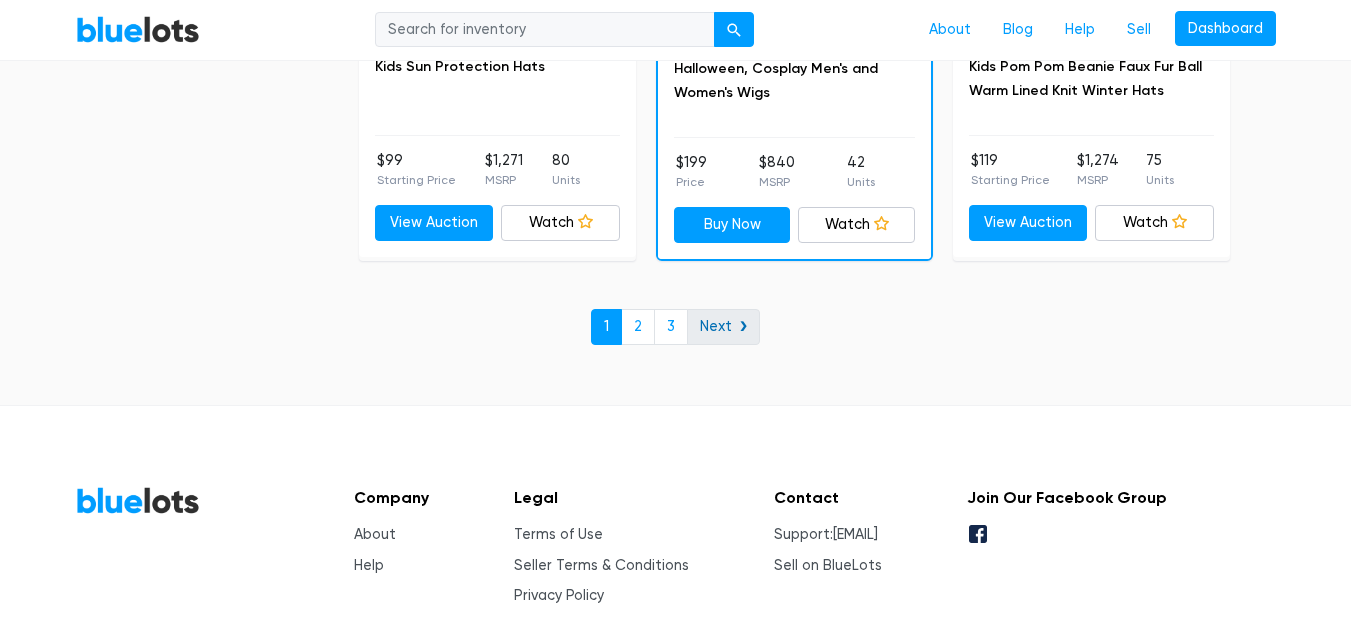 click on "Next  ❯" at bounding box center [723, 327] 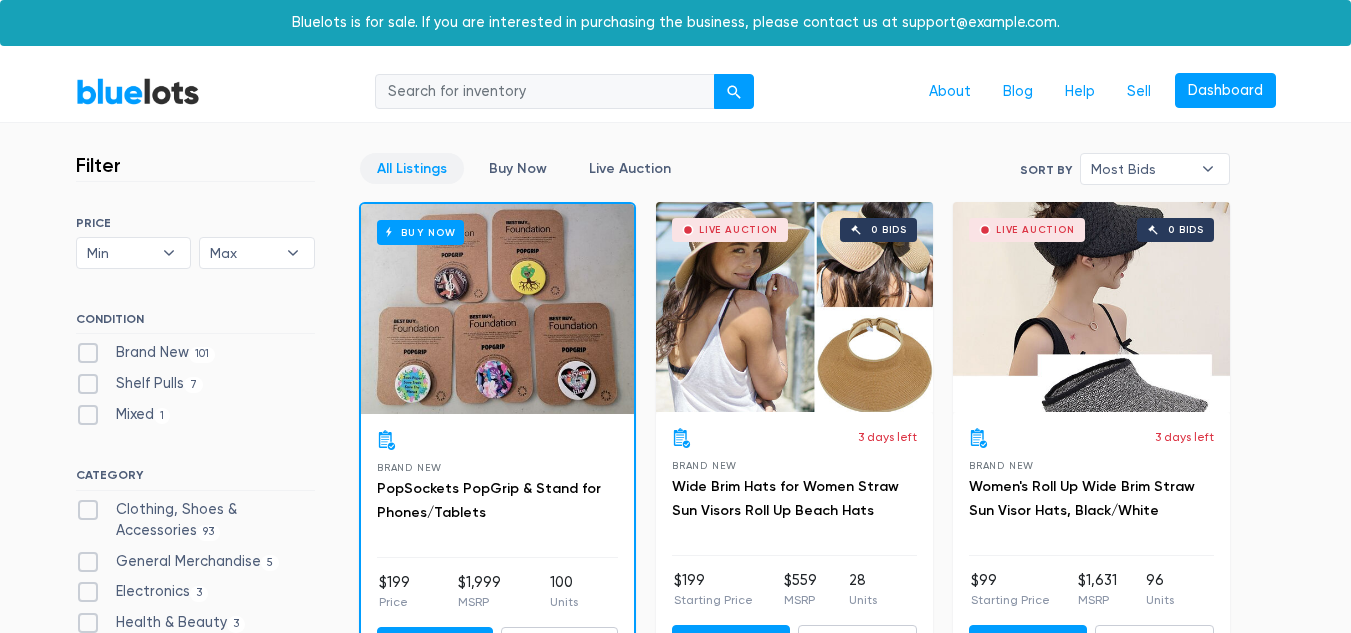 scroll, scrollTop: 0, scrollLeft: 0, axis: both 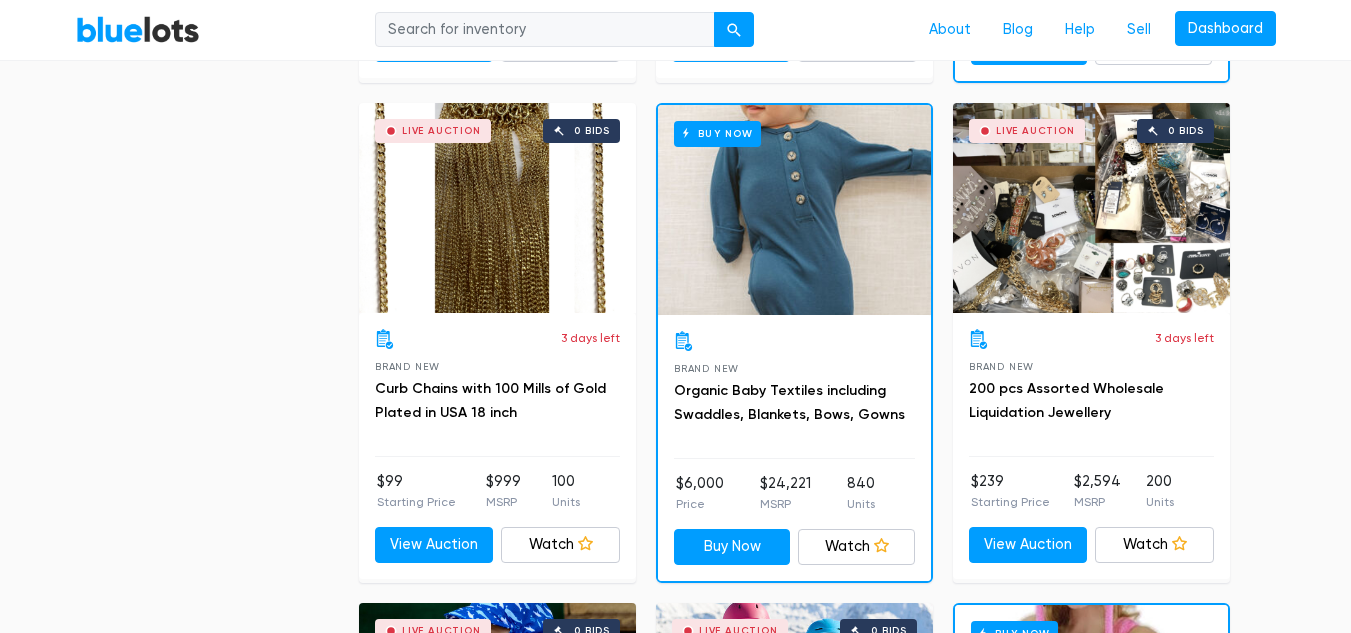 click on "Live Auction
0 bids" at bounding box center (497, 208) 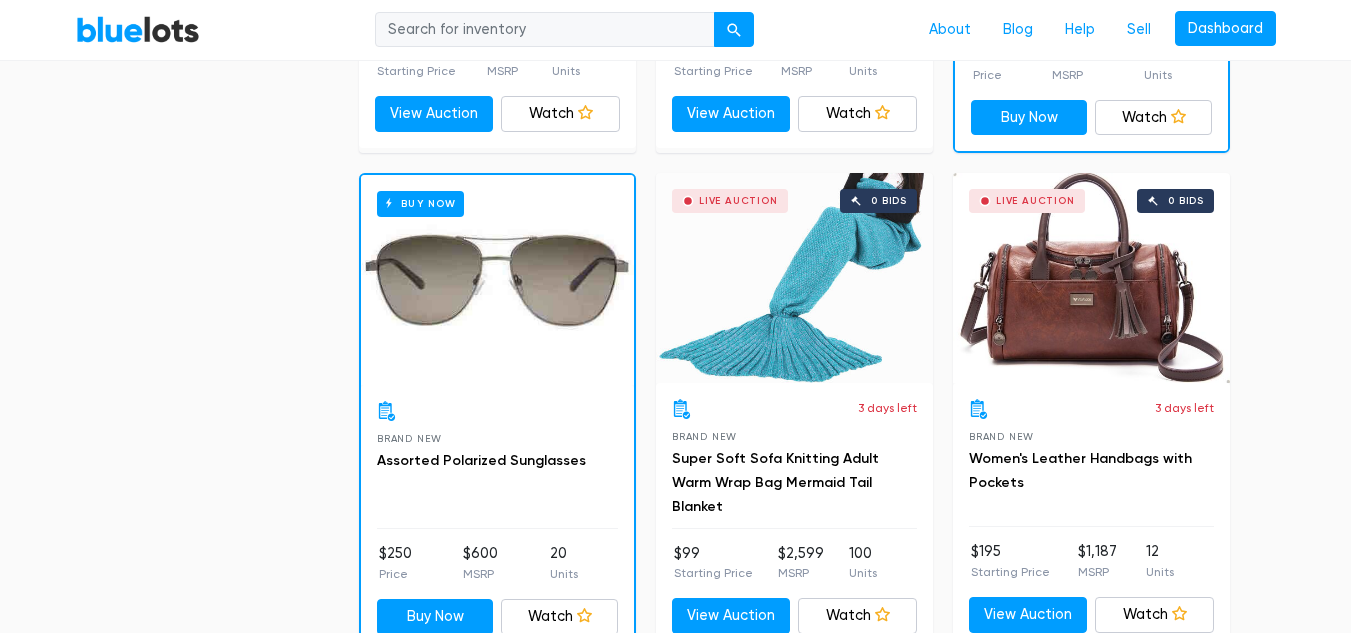 scroll, scrollTop: 2058, scrollLeft: 0, axis: vertical 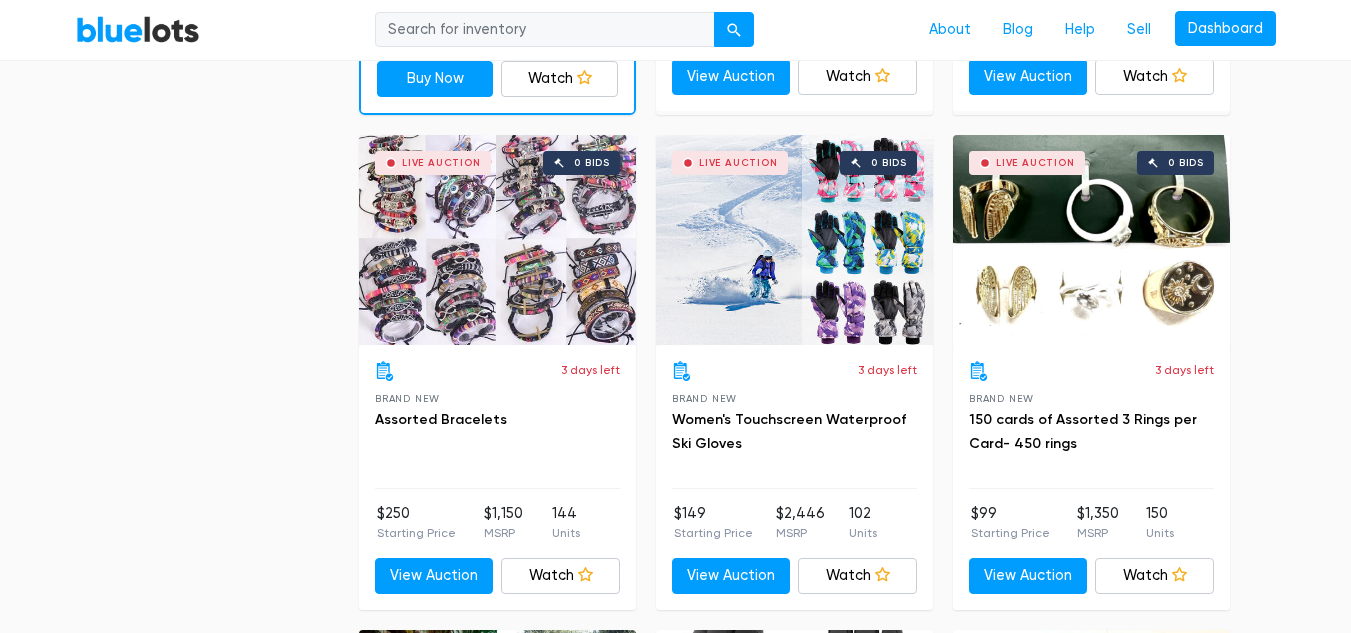 click on "Live Auction
0 bids" at bounding box center (794, 240) 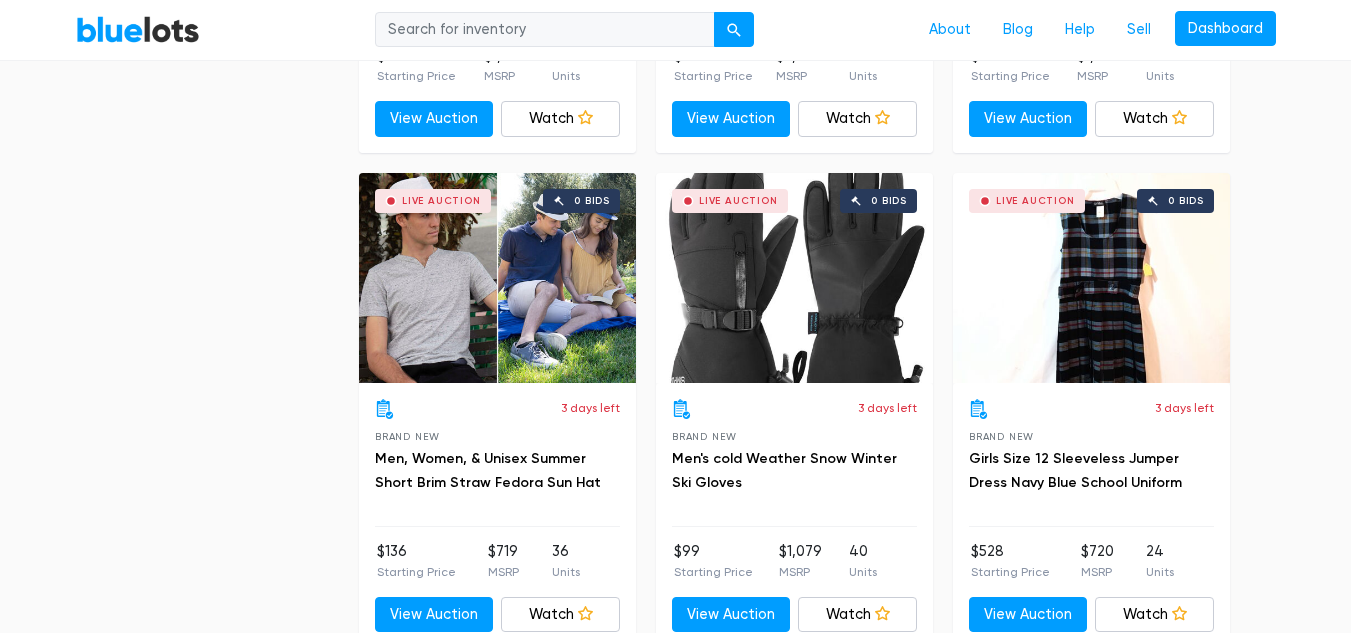 scroll, scrollTop: 3537, scrollLeft: 0, axis: vertical 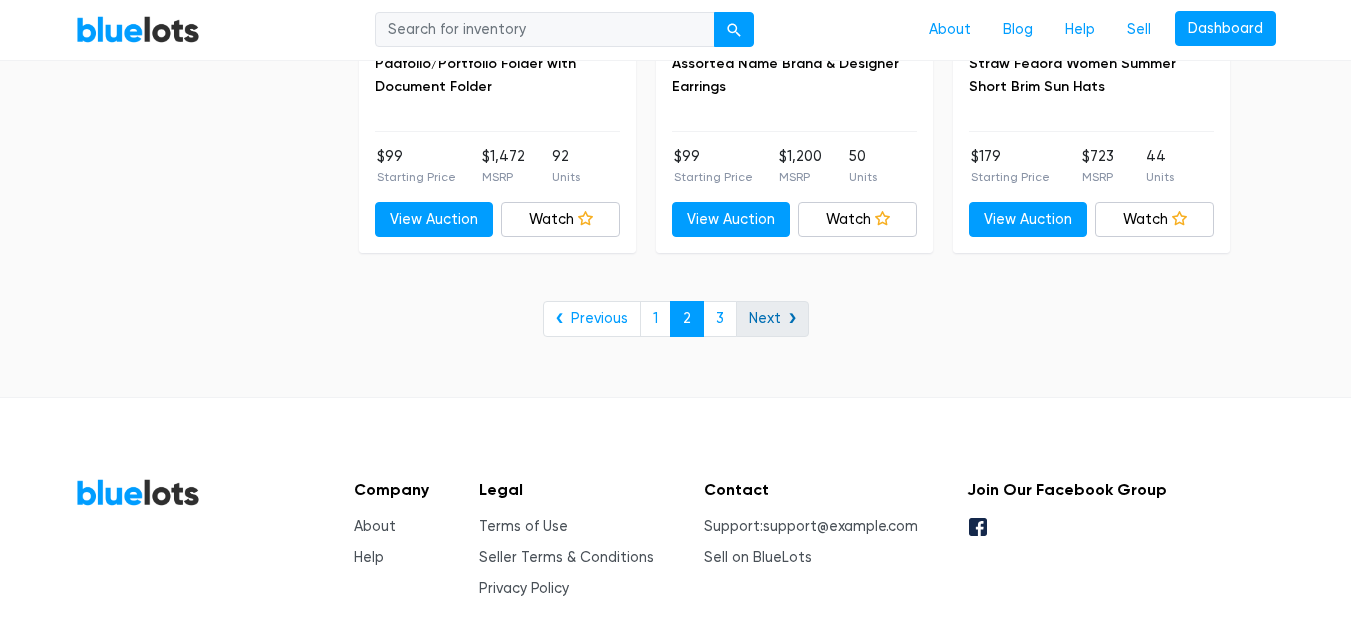 click on "Next  ❯" at bounding box center (772, 319) 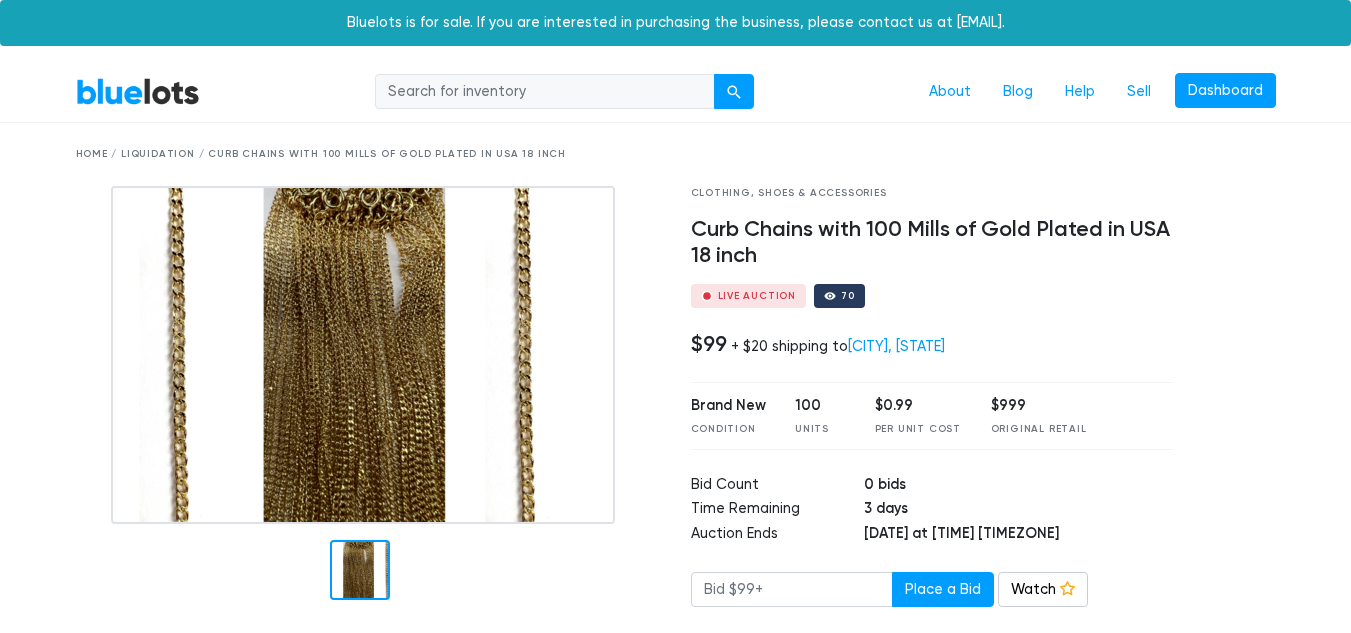 scroll, scrollTop: 0, scrollLeft: 0, axis: both 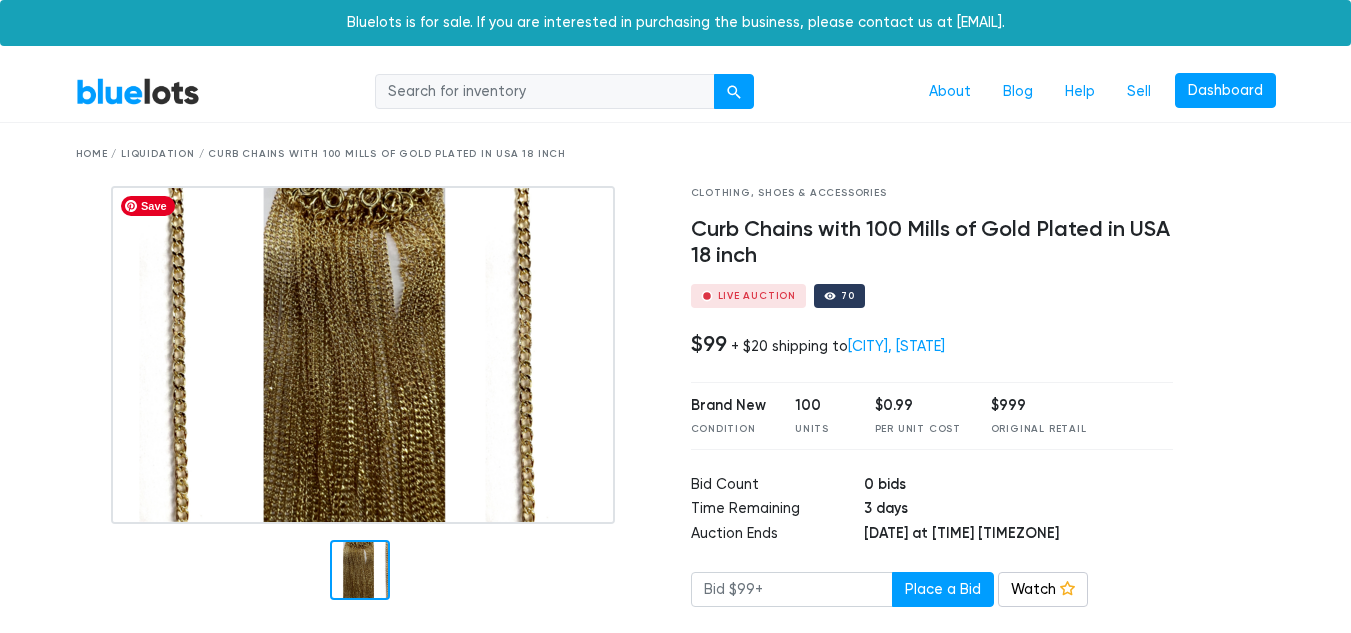 click at bounding box center (363, 355) 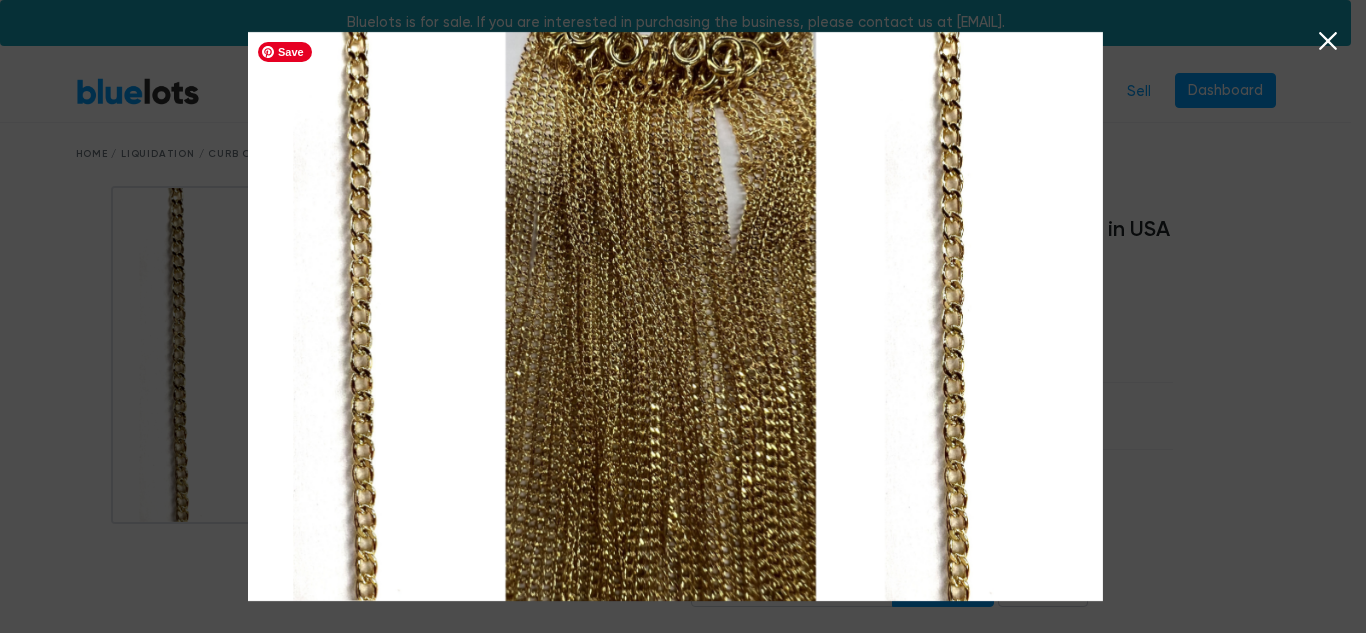 drag, startPoint x: 760, startPoint y: 403, endPoint x: 566, endPoint y: 350, distance: 201.10942 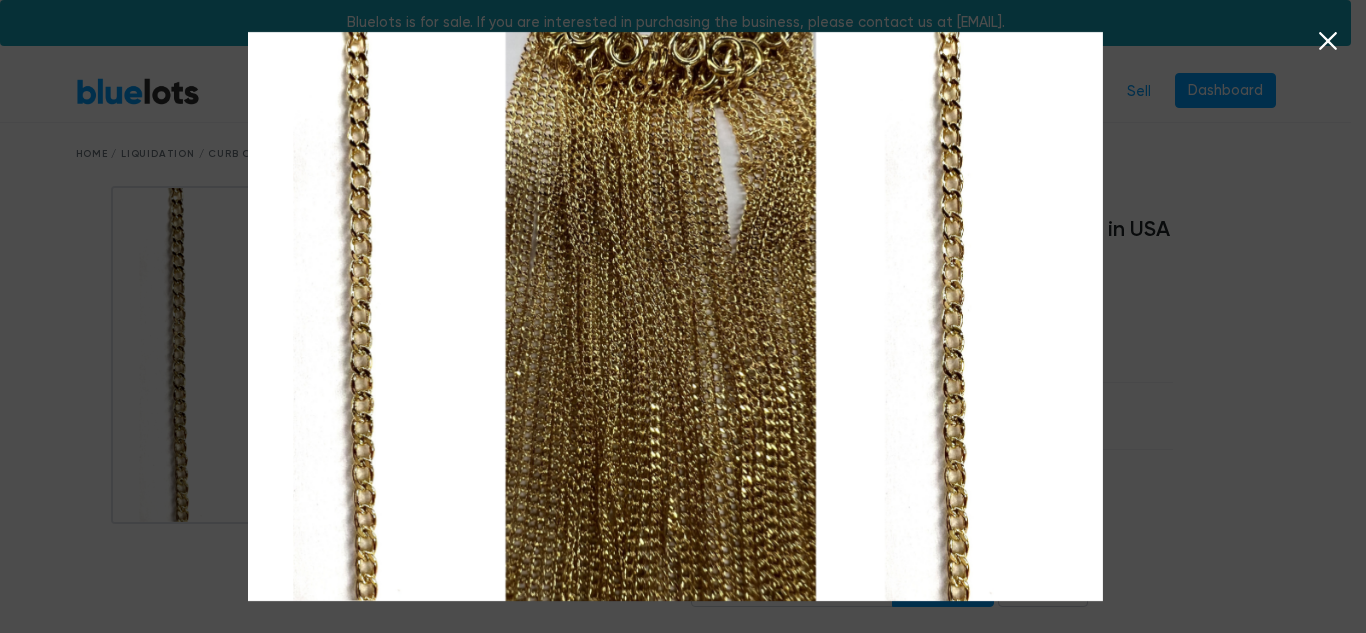 click 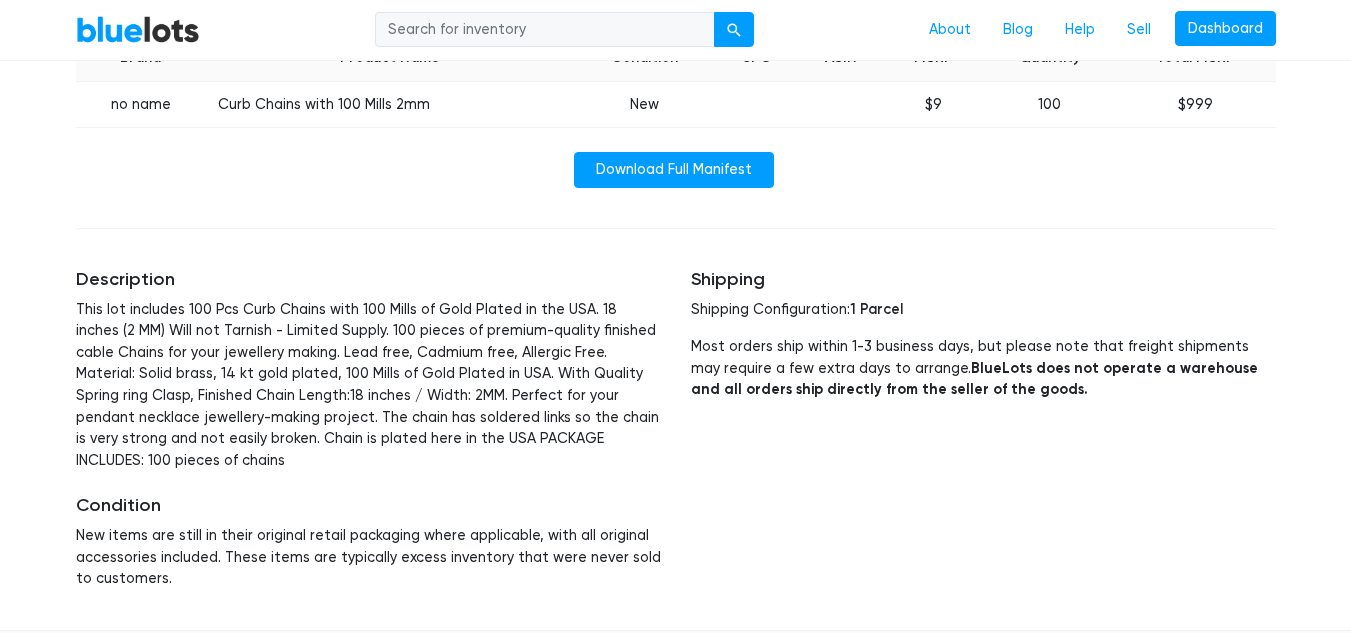 scroll, scrollTop: 902, scrollLeft: 0, axis: vertical 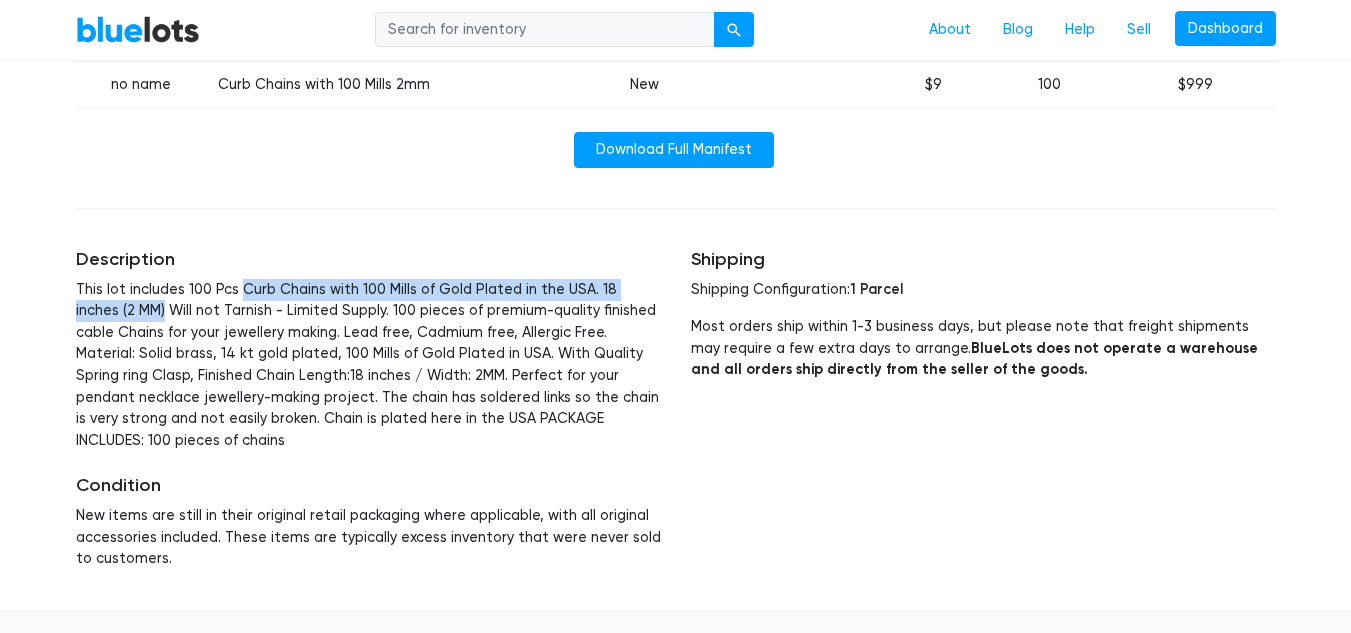 drag, startPoint x: 238, startPoint y: 287, endPoint x: 104, endPoint y: 314, distance: 136.69308 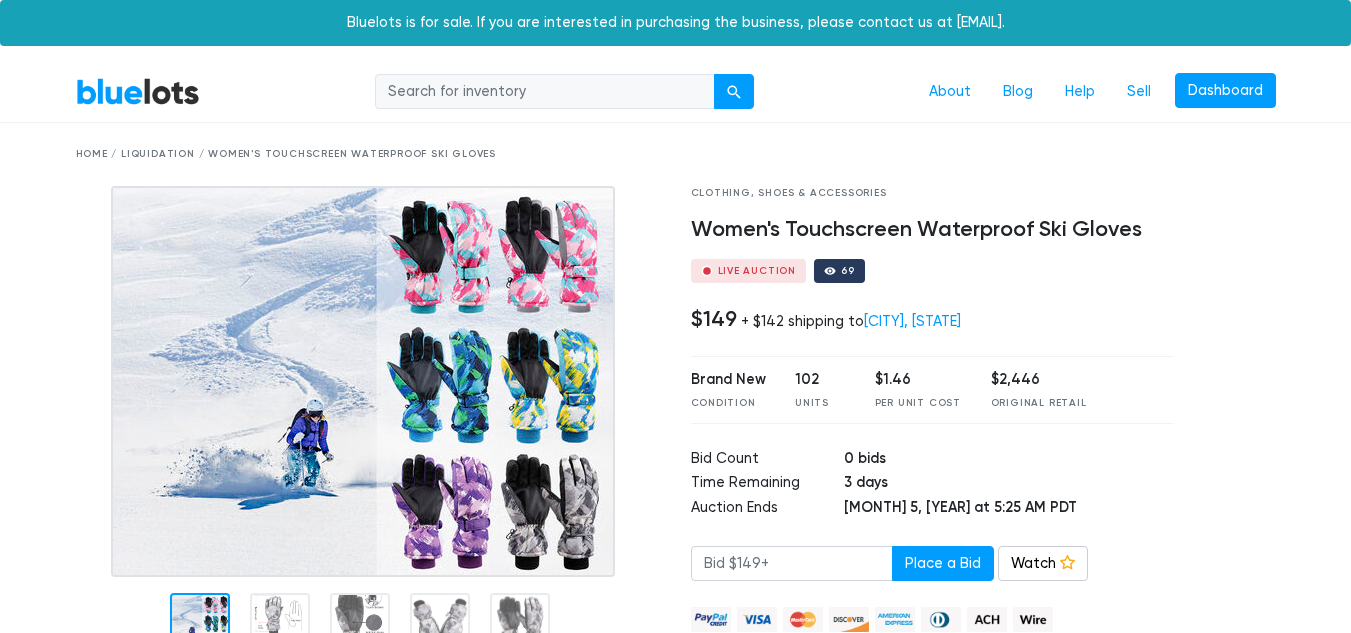 scroll, scrollTop: 0, scrollLeft: 0, axis: both 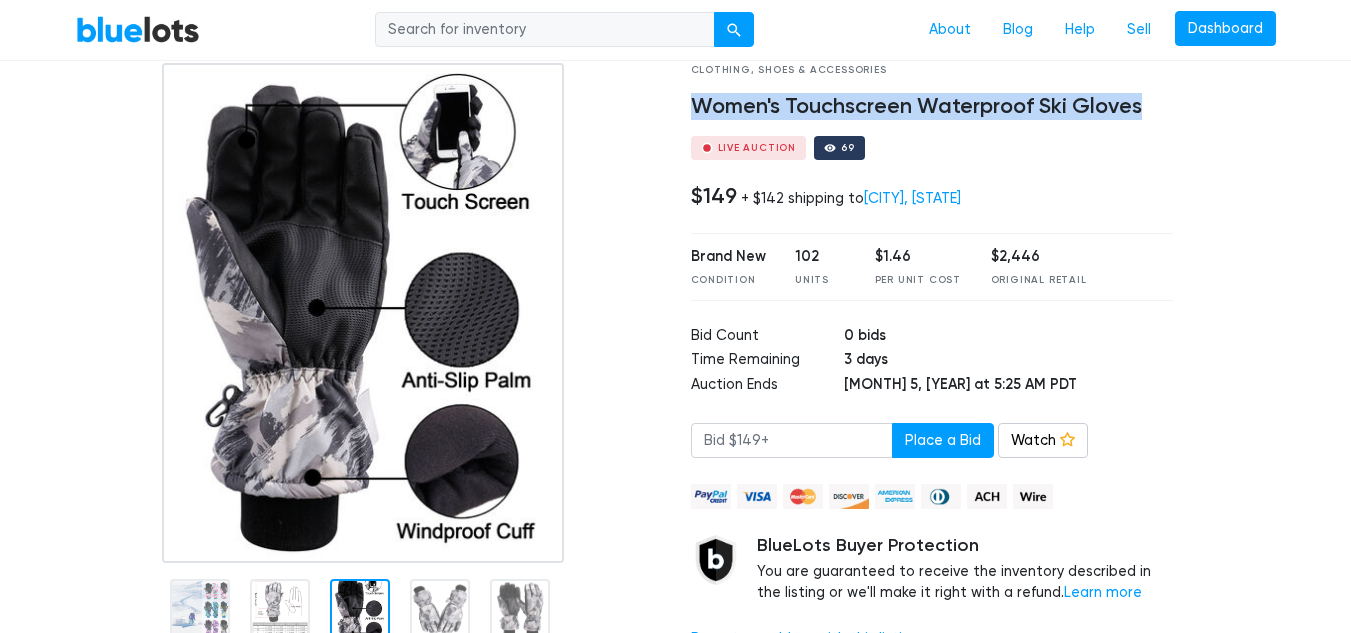 drag, startPoint x: 1143, startPoint y: 112, endPoint x: 699, endPoint y: 108, distance: 444.018 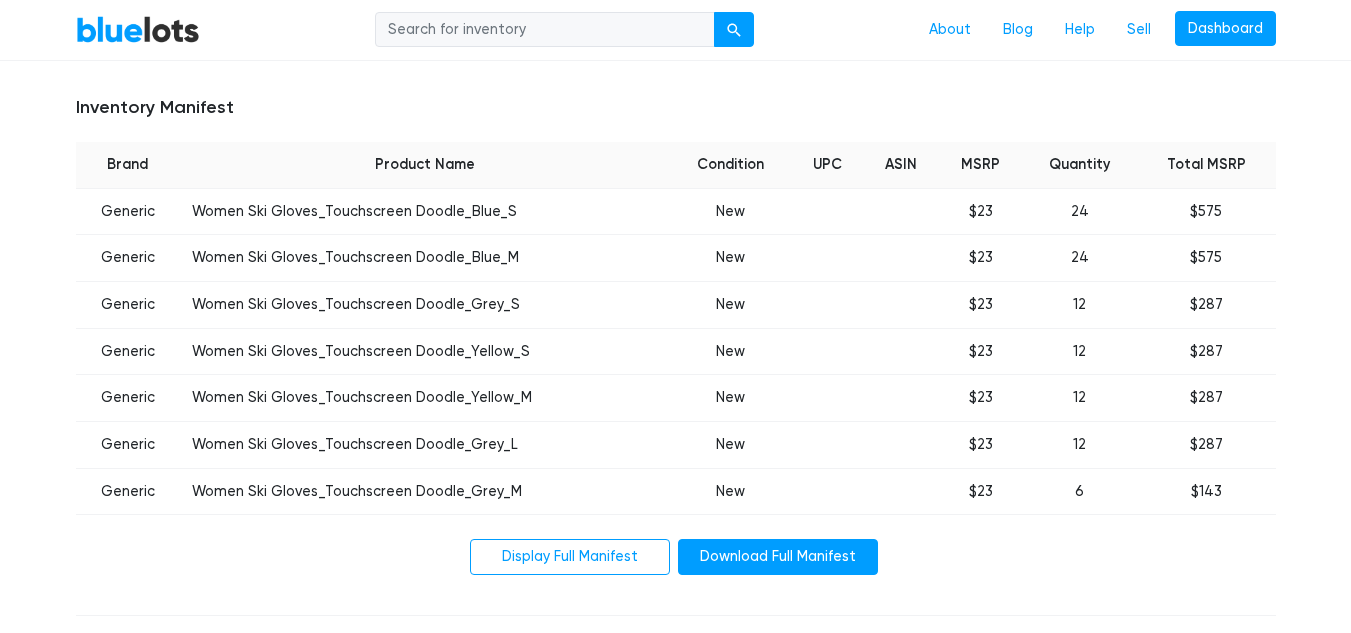 scroll, scrollTop: 745, scrollLeft: 0, axis: vertical 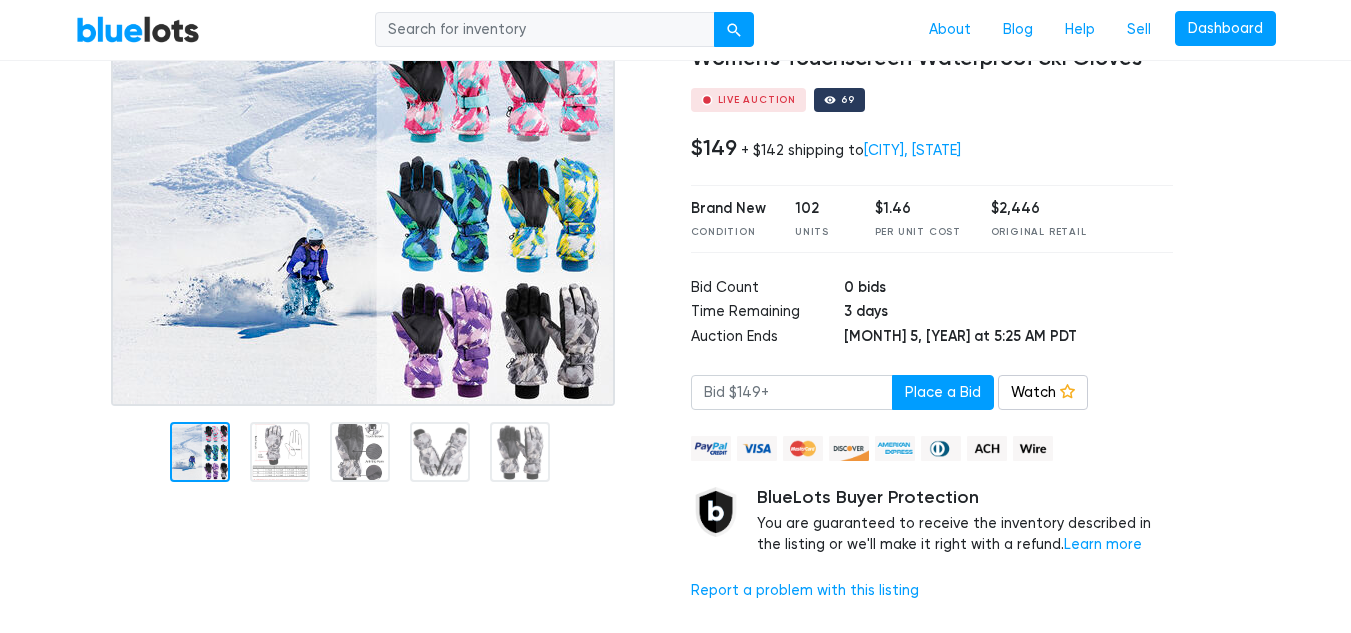 click at bounding box center [368, 316] 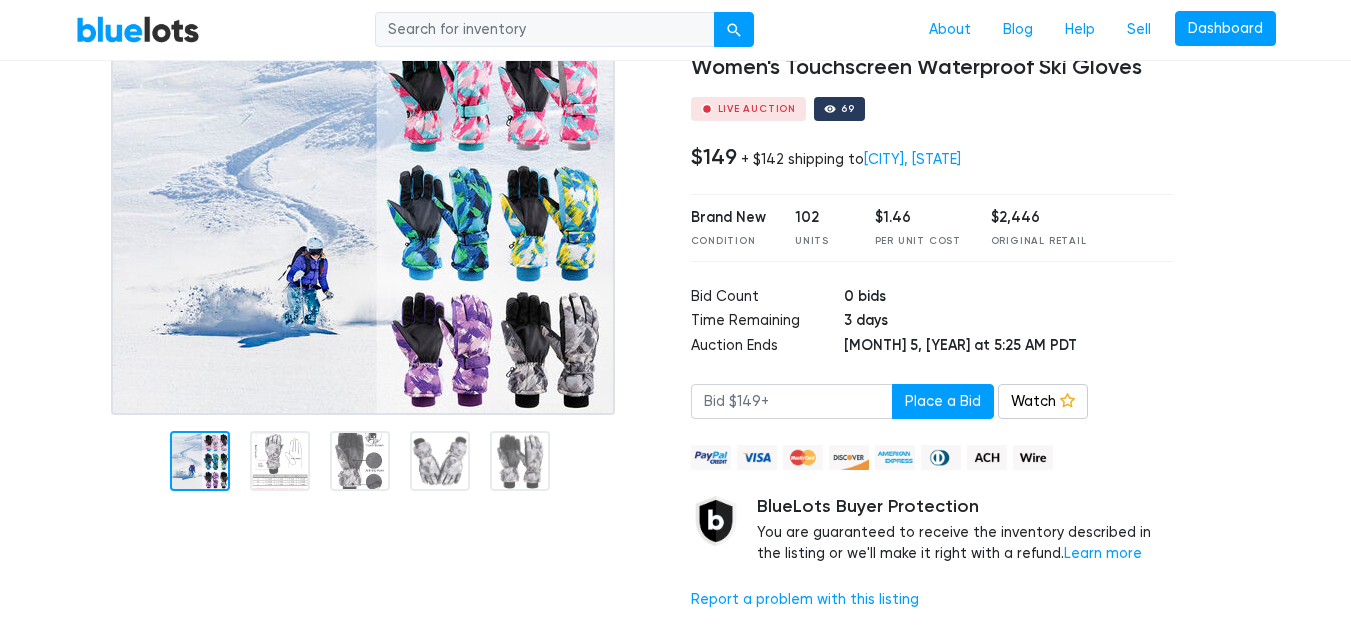 scroll, scrollTop: 171, scrollLeft: 0, axis: vertical 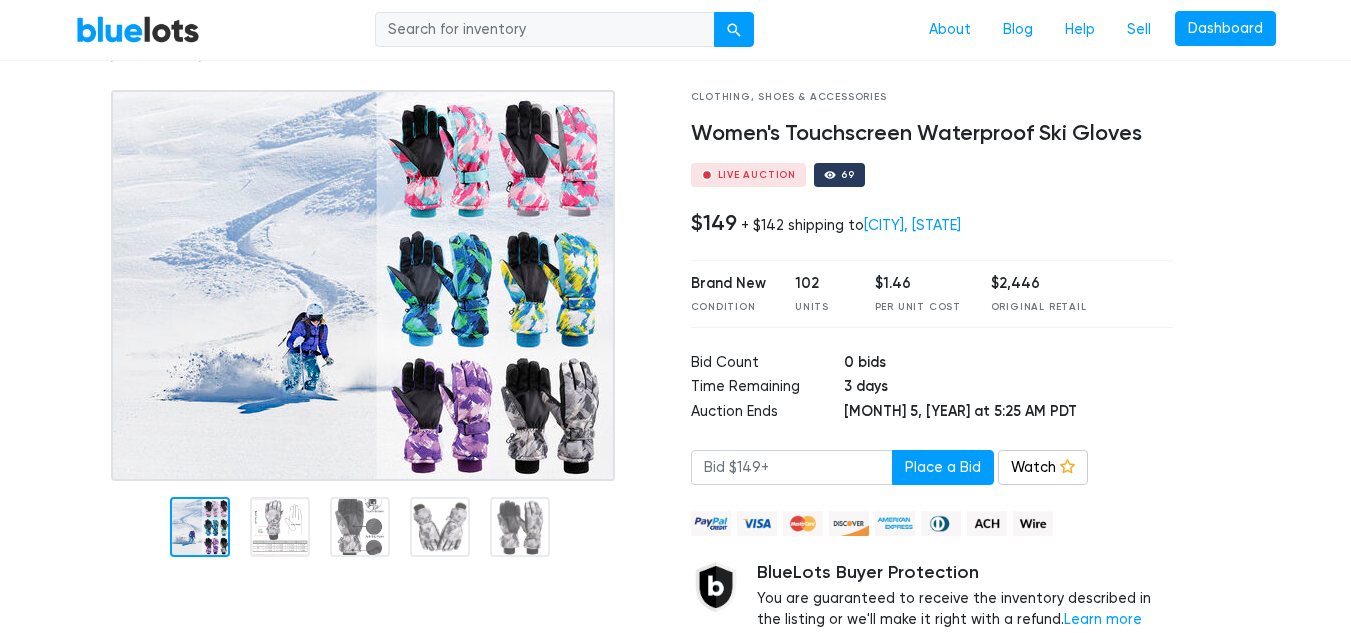 click at bounding box center [200, 527] 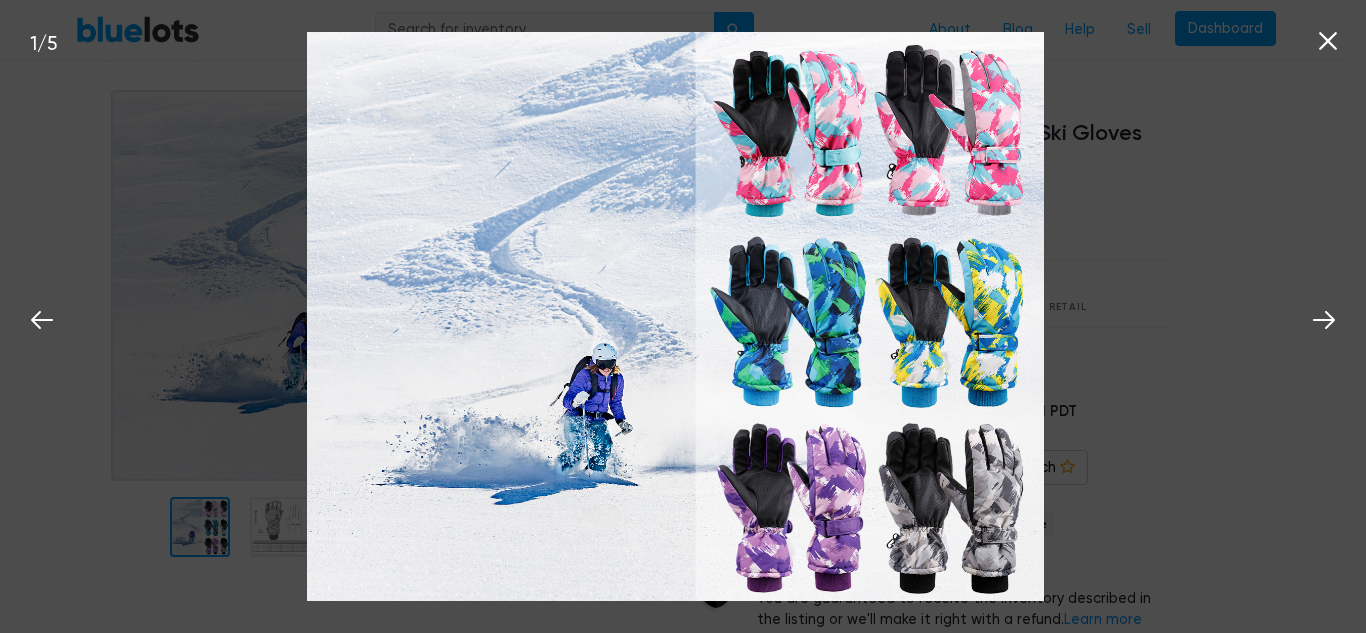 click 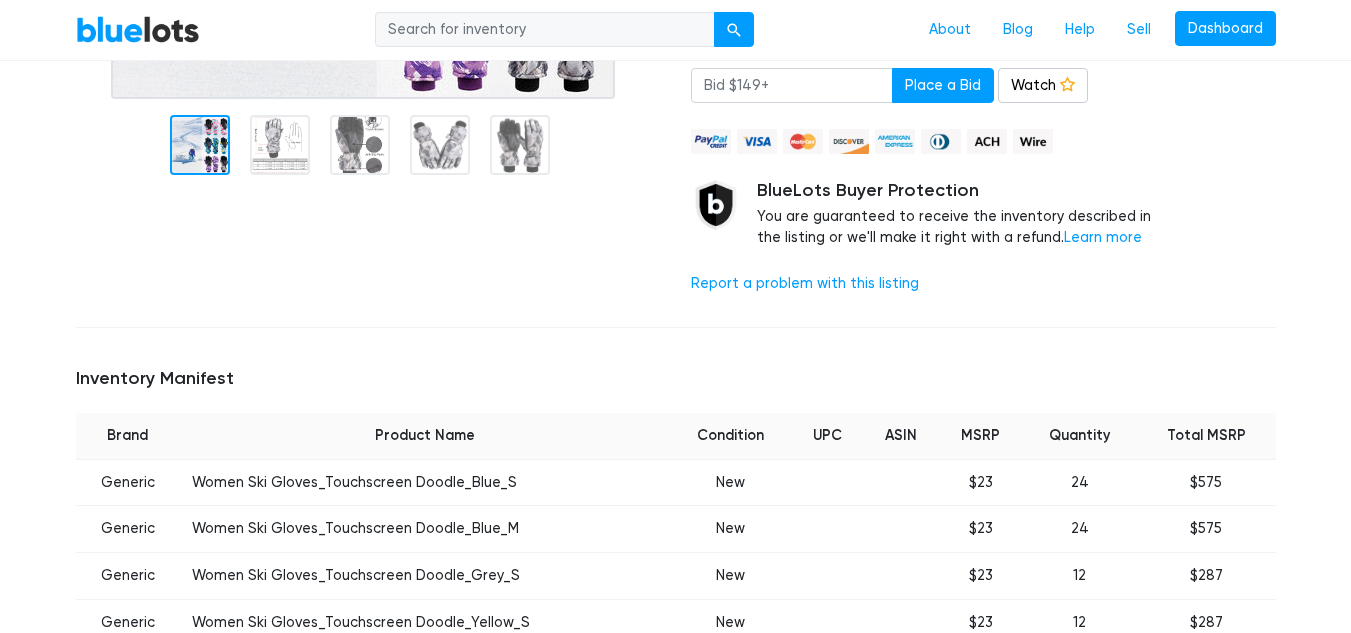 scroll, scrollTop: 0, scrollLeft: 0, axis: both 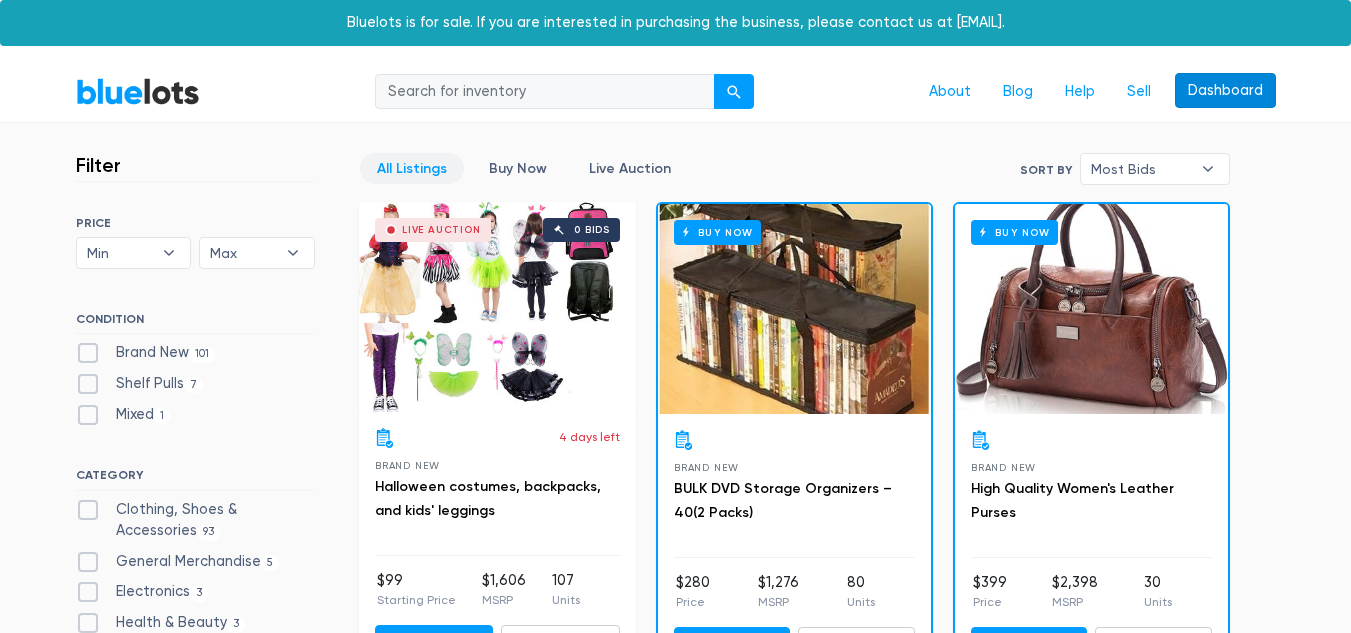 click on "Dashboard" at bounding box center [1225, 91] 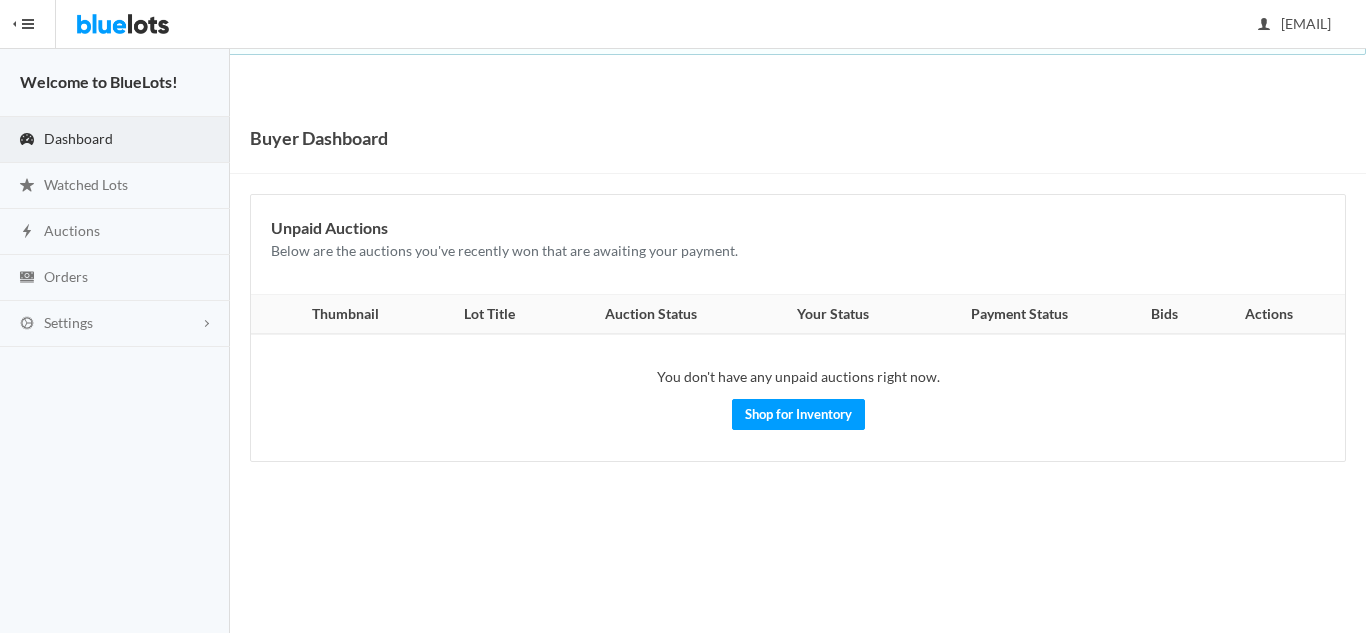 scroll, scrollTop: 0, scrollLeft: 0, axis: both 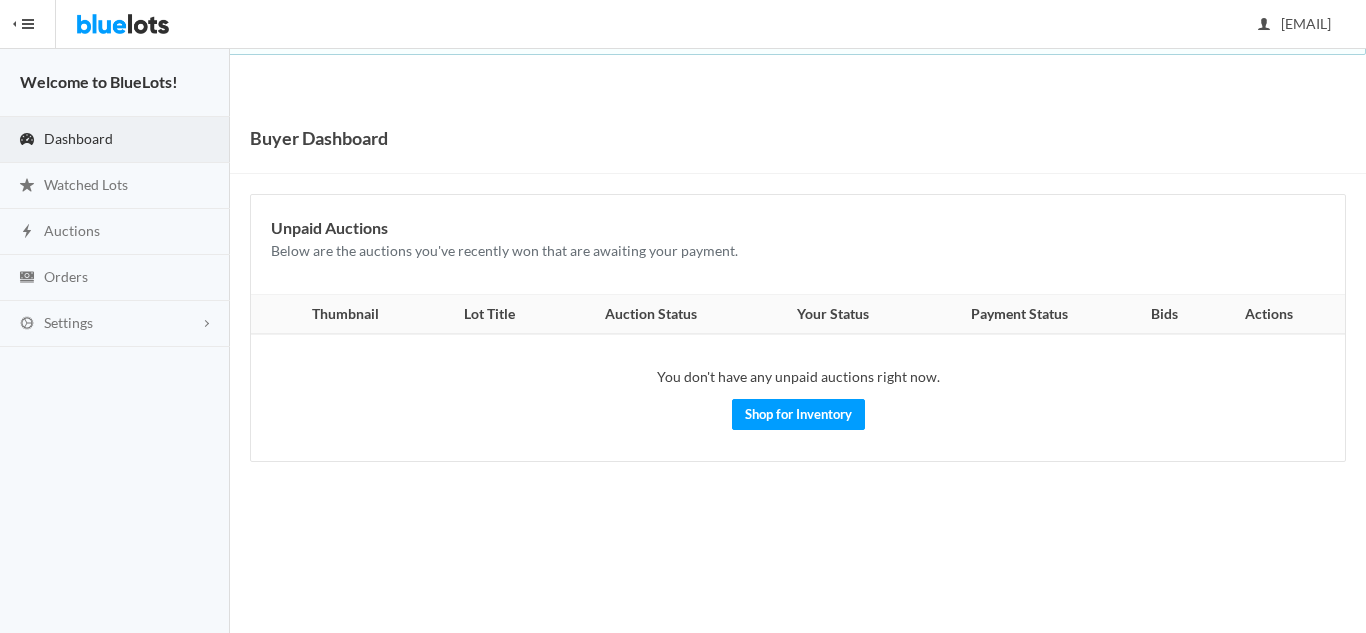 click on "Dashboard" at bounding box center (78, 138) 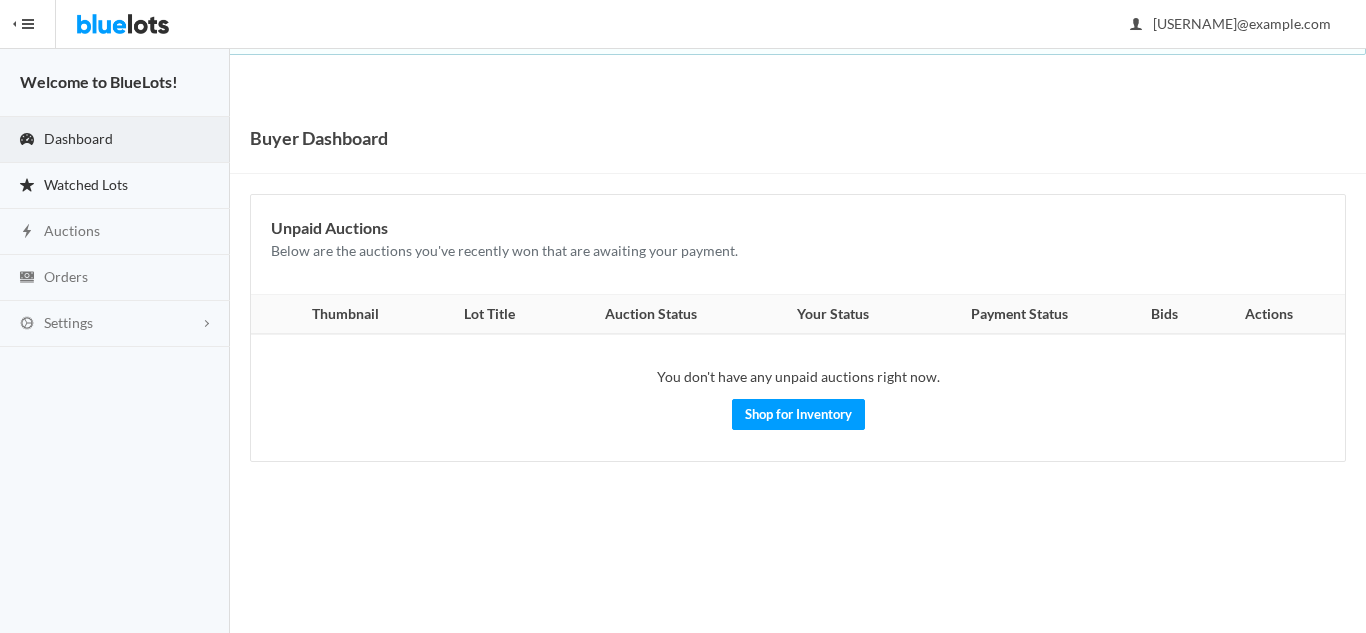 scroll, scrollTop: 0, scrollLeft: 0, axis: both 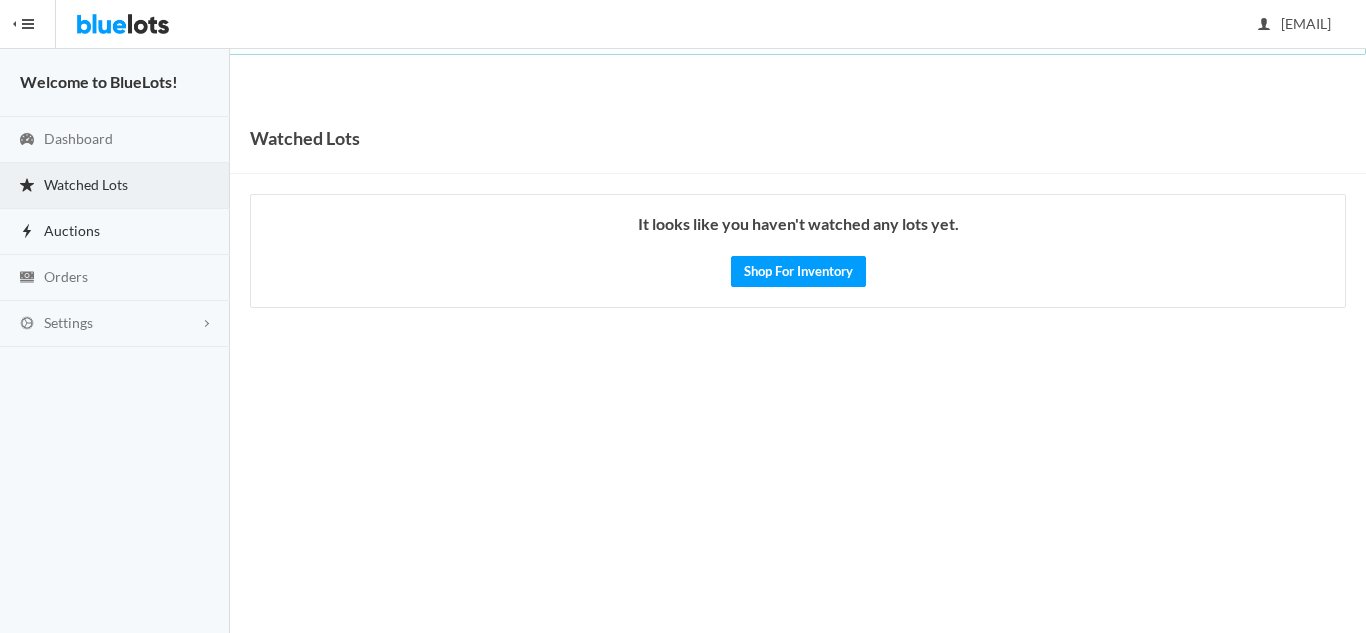 click on "Auctions" at bounding box center [72, 230] 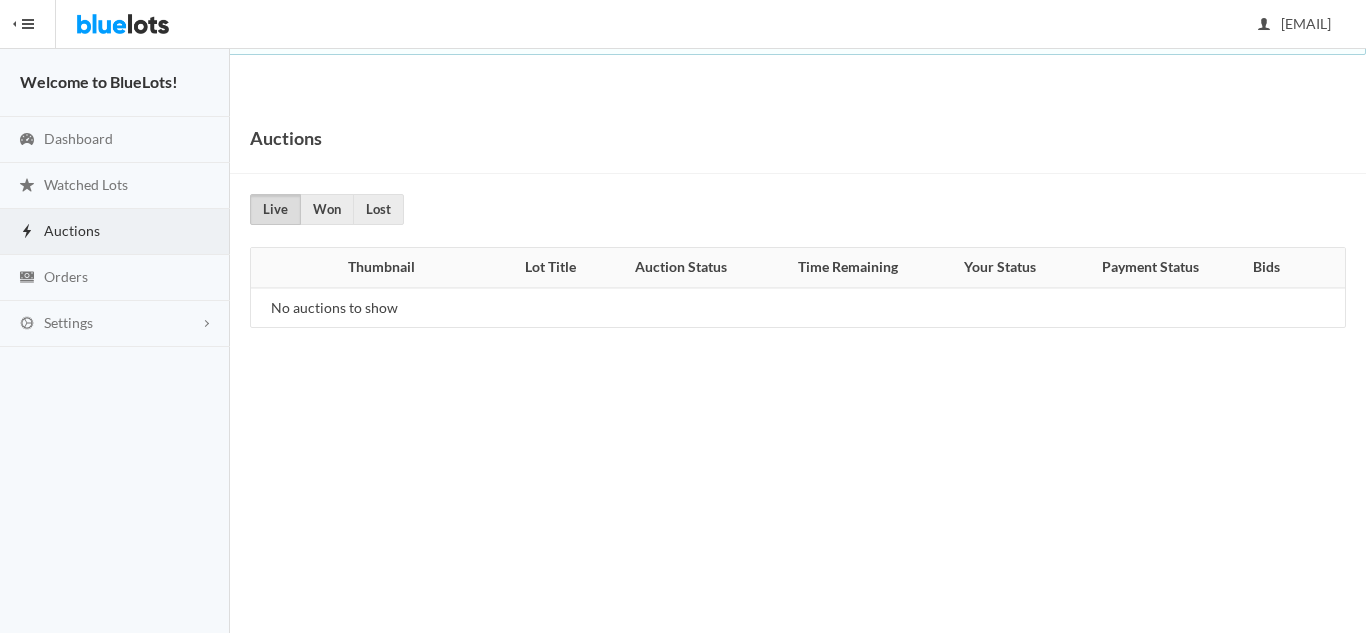 scroll, scrollTop: 0, scrollLeft: 0, axis: both 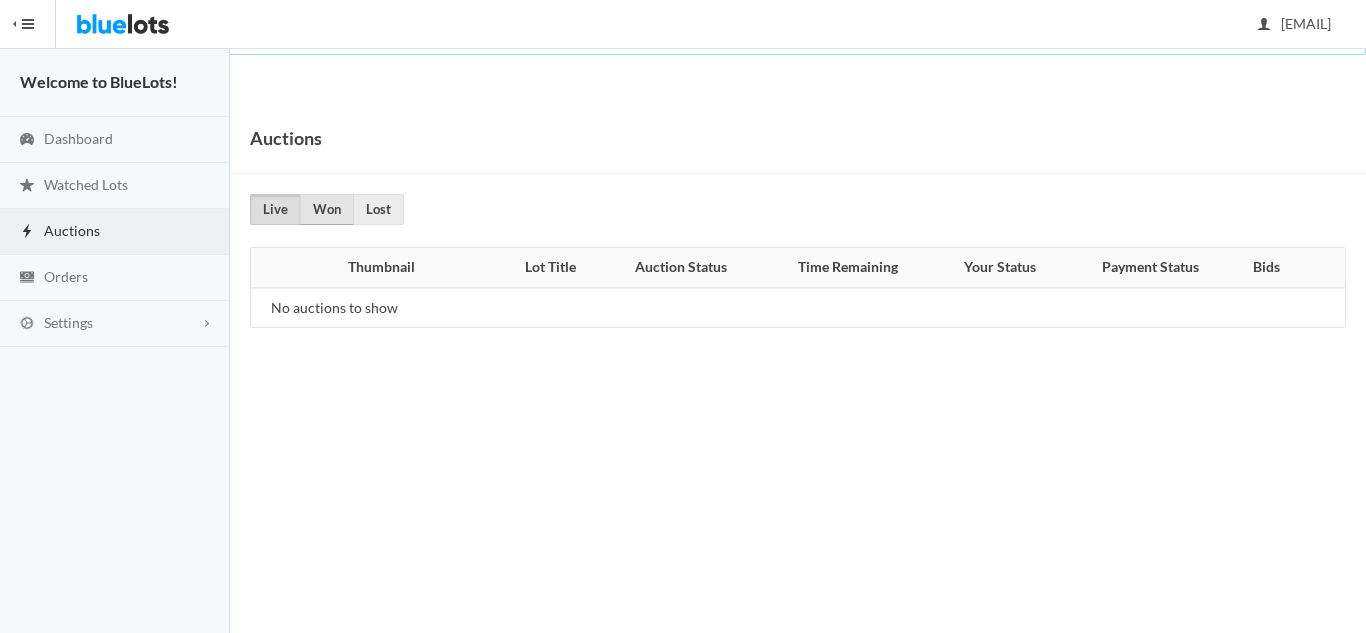 click on "Won" at bounding box center [327, 209] 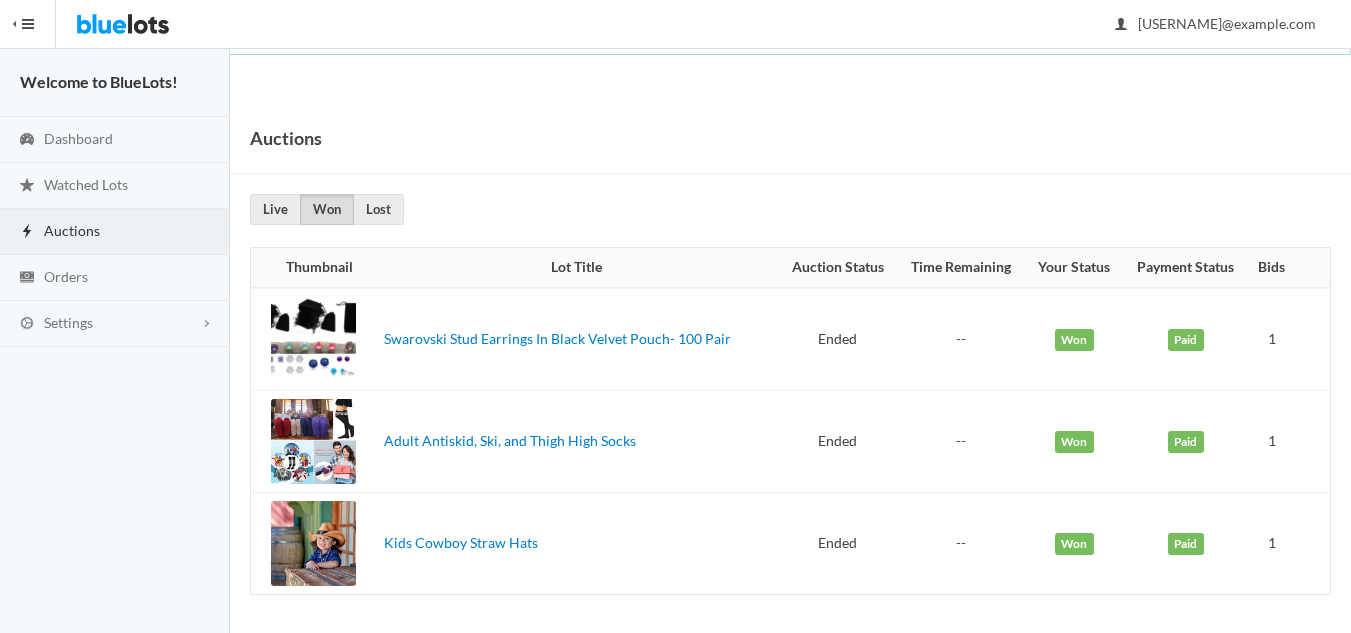 scroll, scrollTop: 0, scrollLeft: 0, axis: both 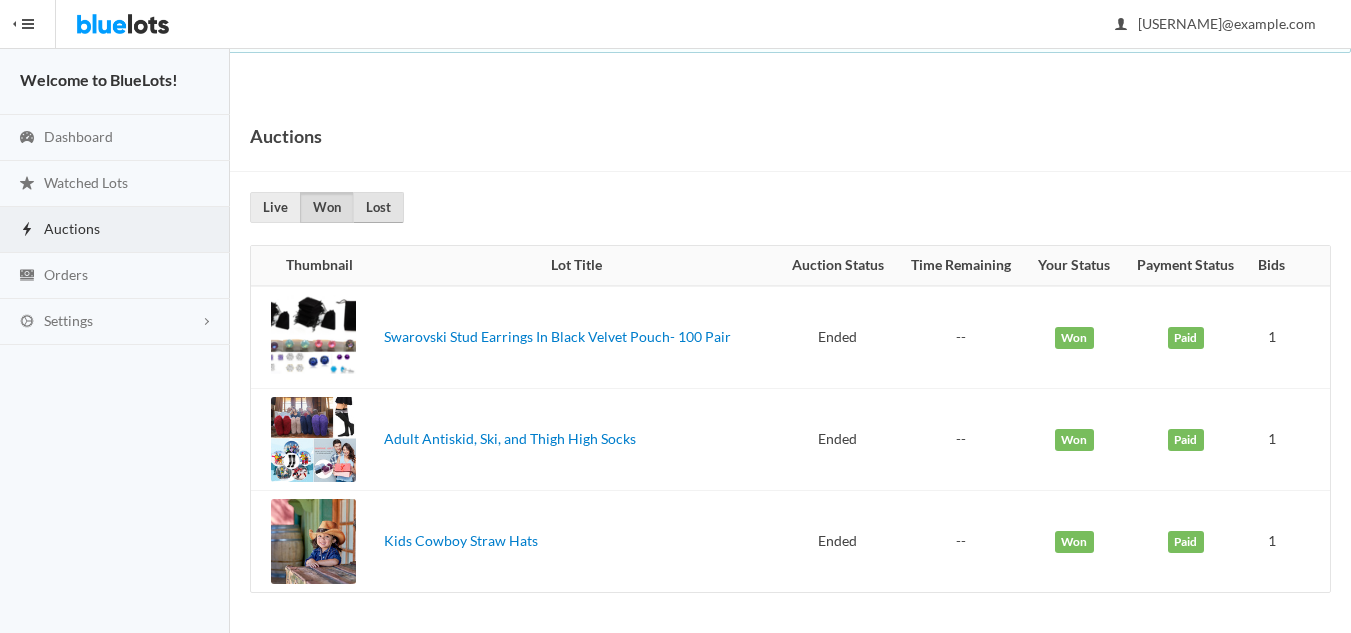click on "Lost" at bounding box center (378, 207) 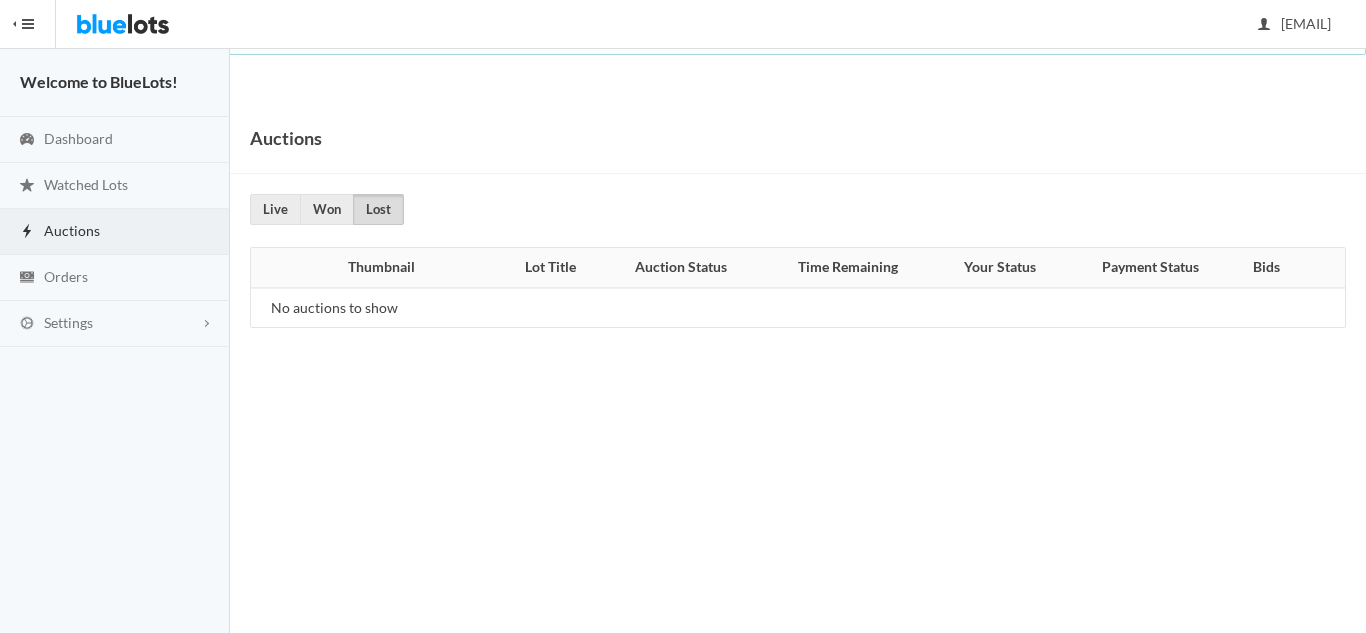 scroll, scrollTop: 0, scrollLeft: 0, axis: both 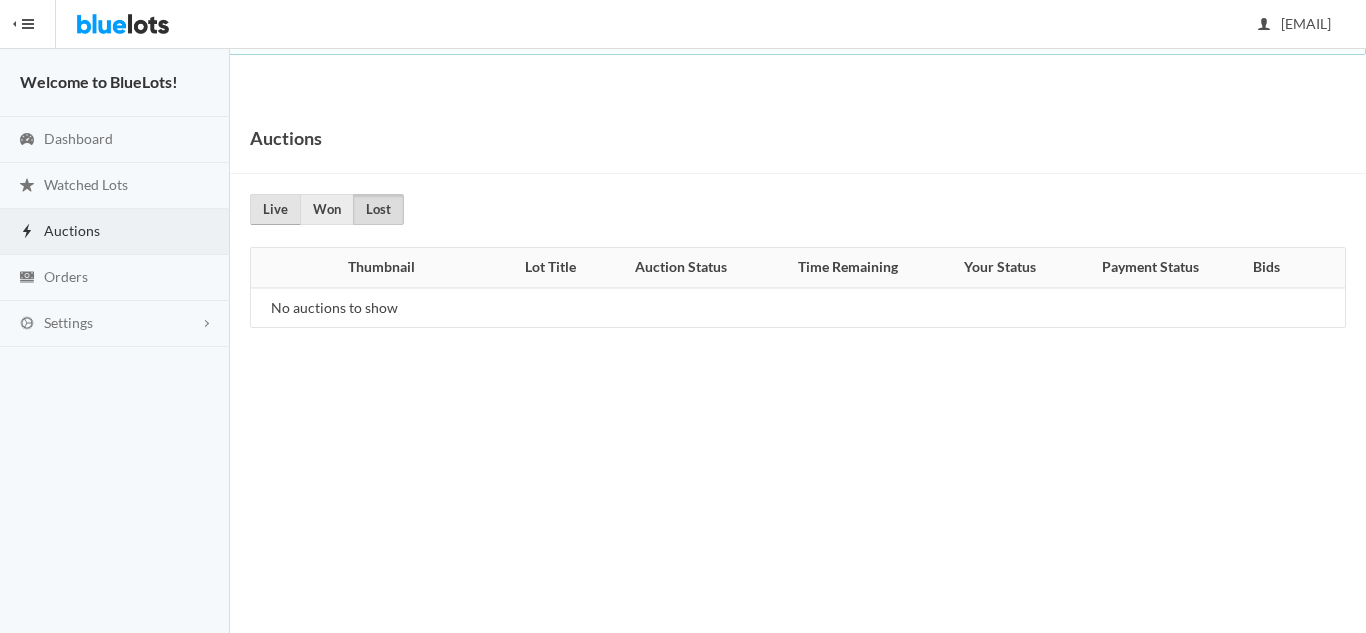 click on "Live" at bounding box center (275, 209) 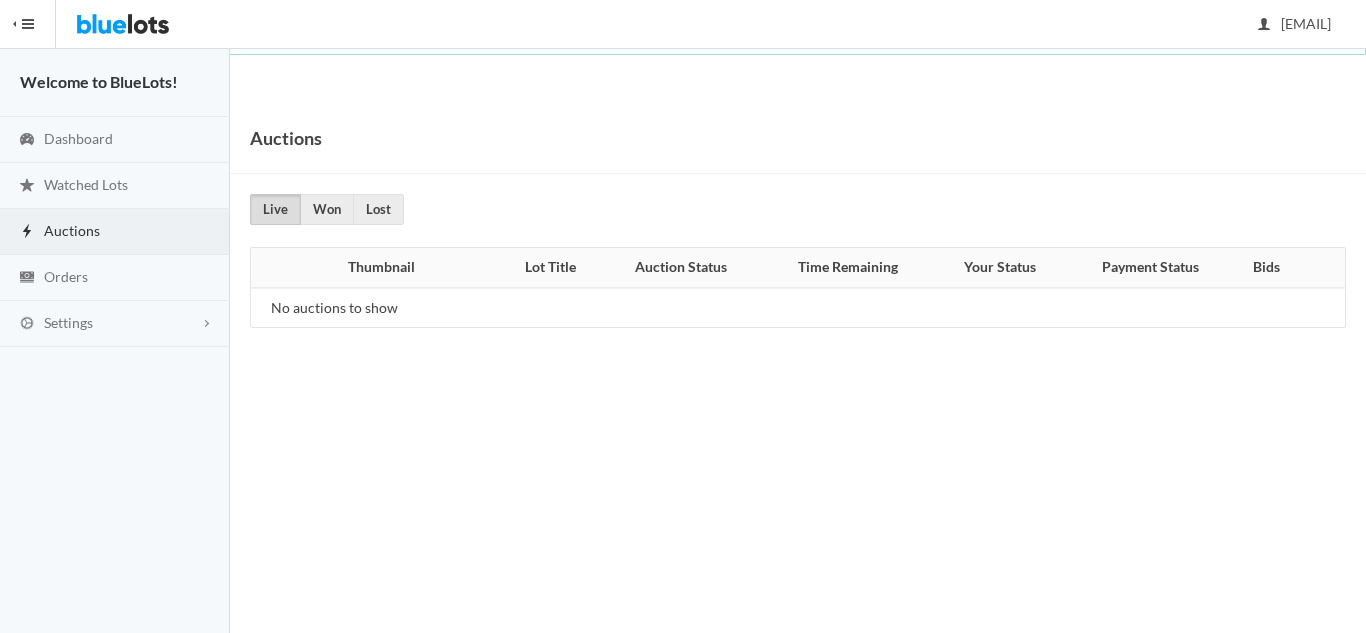scroll, scrollTop: 0, scrollLeft: 0, axis: both 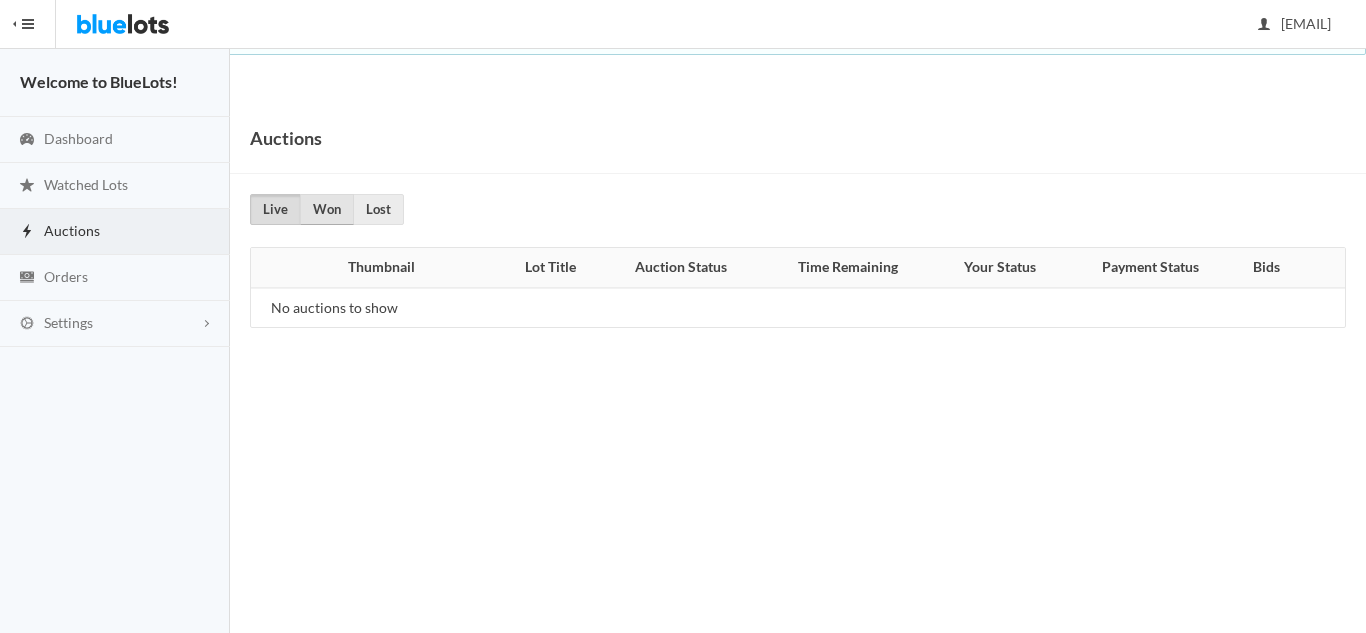 click on "Won" at bounding box center (327, 209) 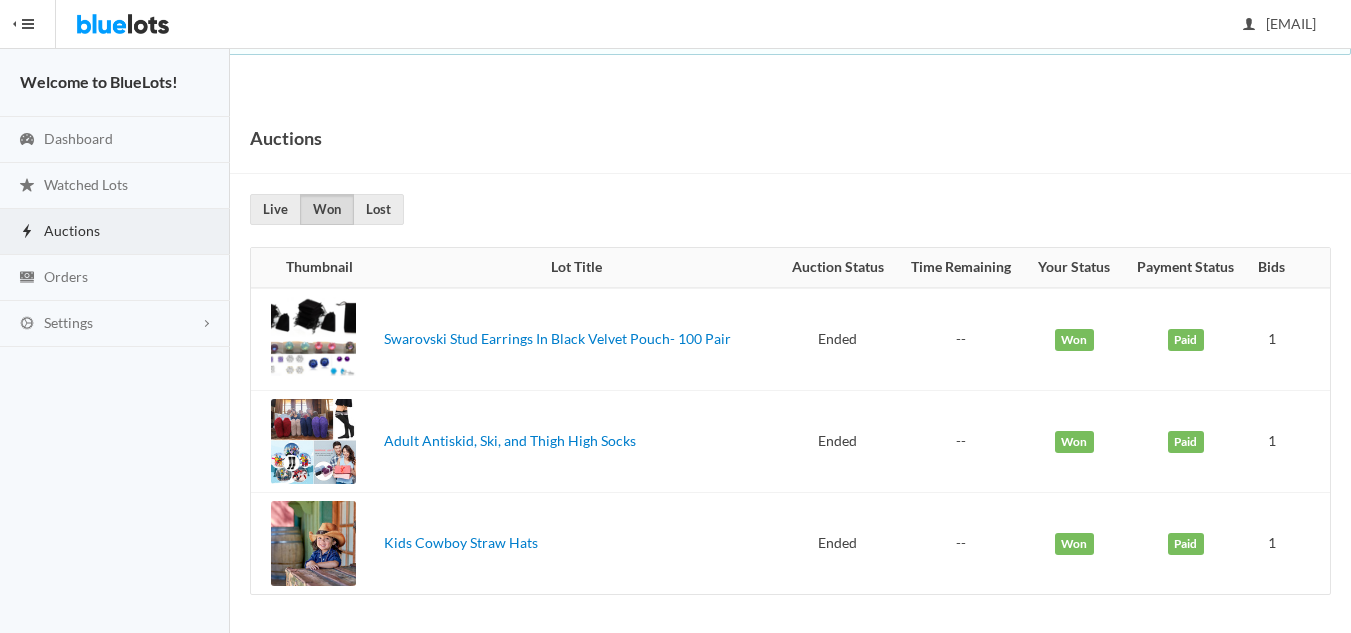 scroll, scrollTop: 0, scrollLeft: 0, axis: both 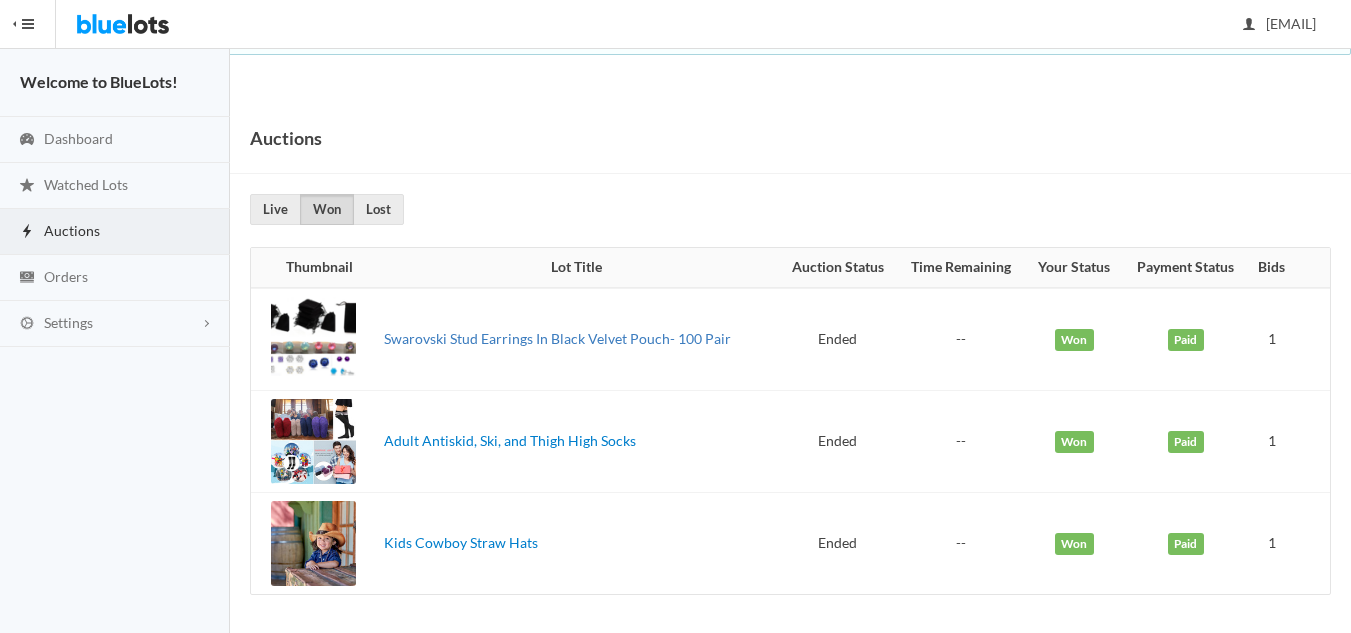 click on "Swarovski Stud Earrings In Black Velvet Pouch- 100 Pair" at bounding box center (557, 338) 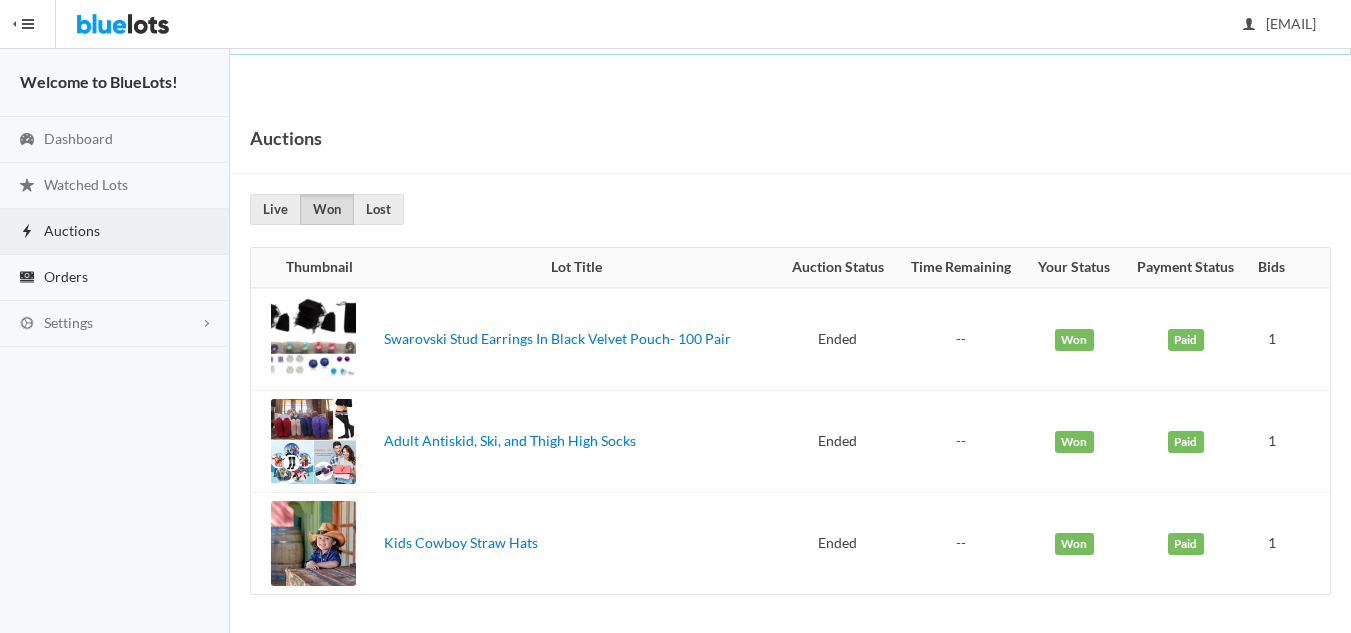click on "Orders" at bounding box center (66, 276) 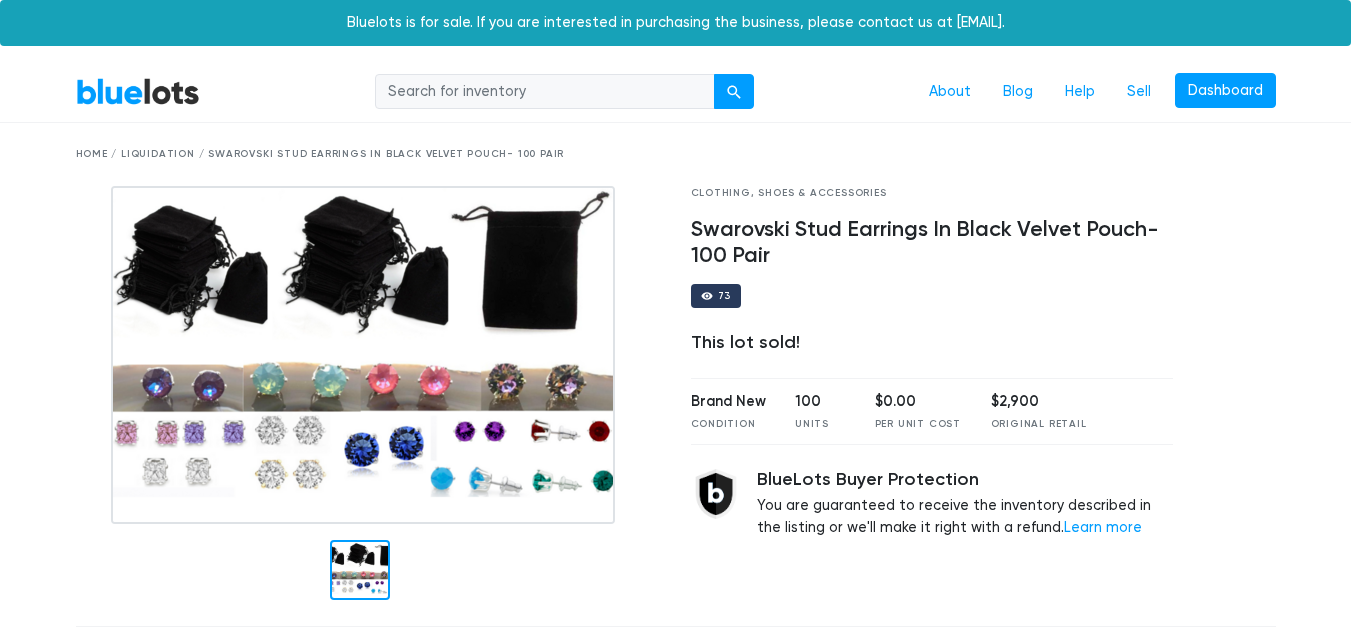 scroll, scrollTop: 0, scrollLeft: 0, axis: both 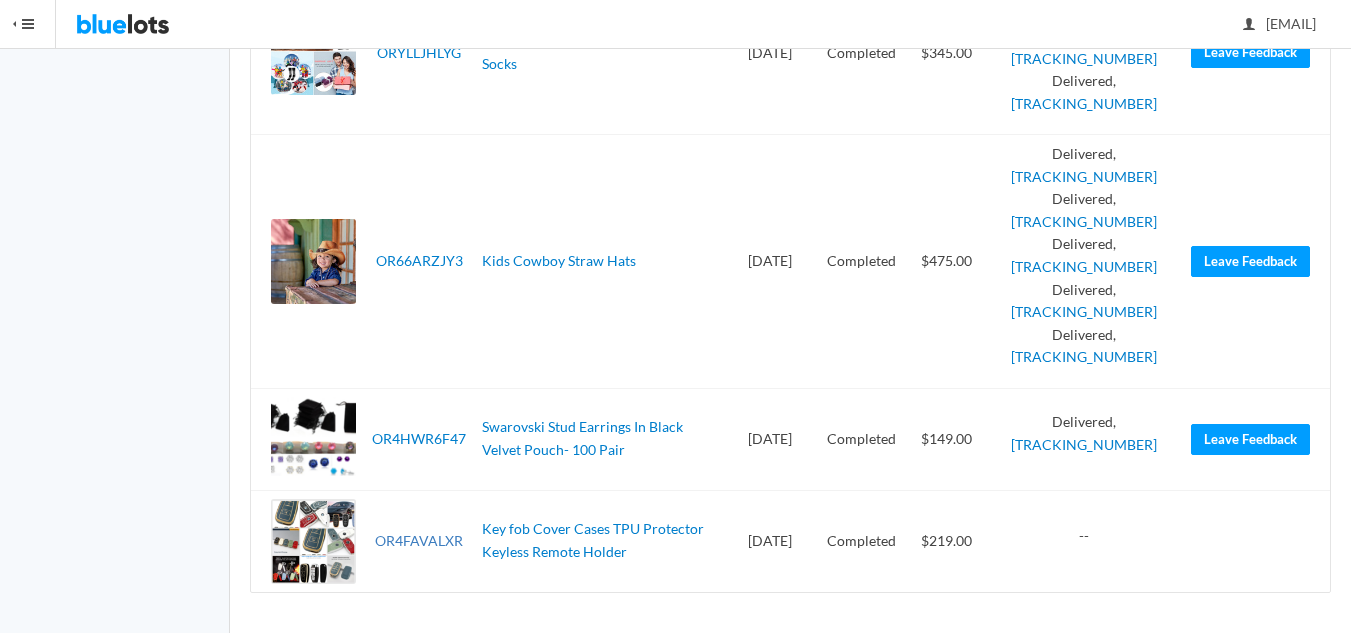 click on "OR4FAVALXR" at bounding box center (419, 540) 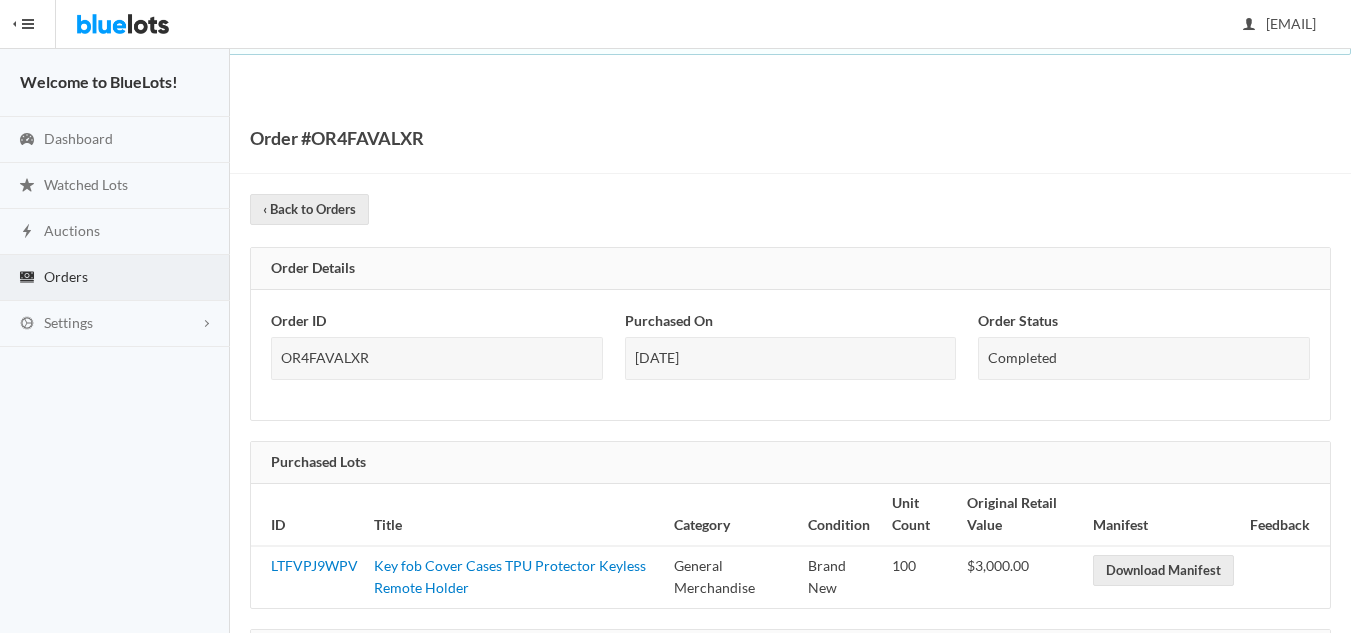scroll, scrollTop: 0, scrollLeft: 0, axis: both 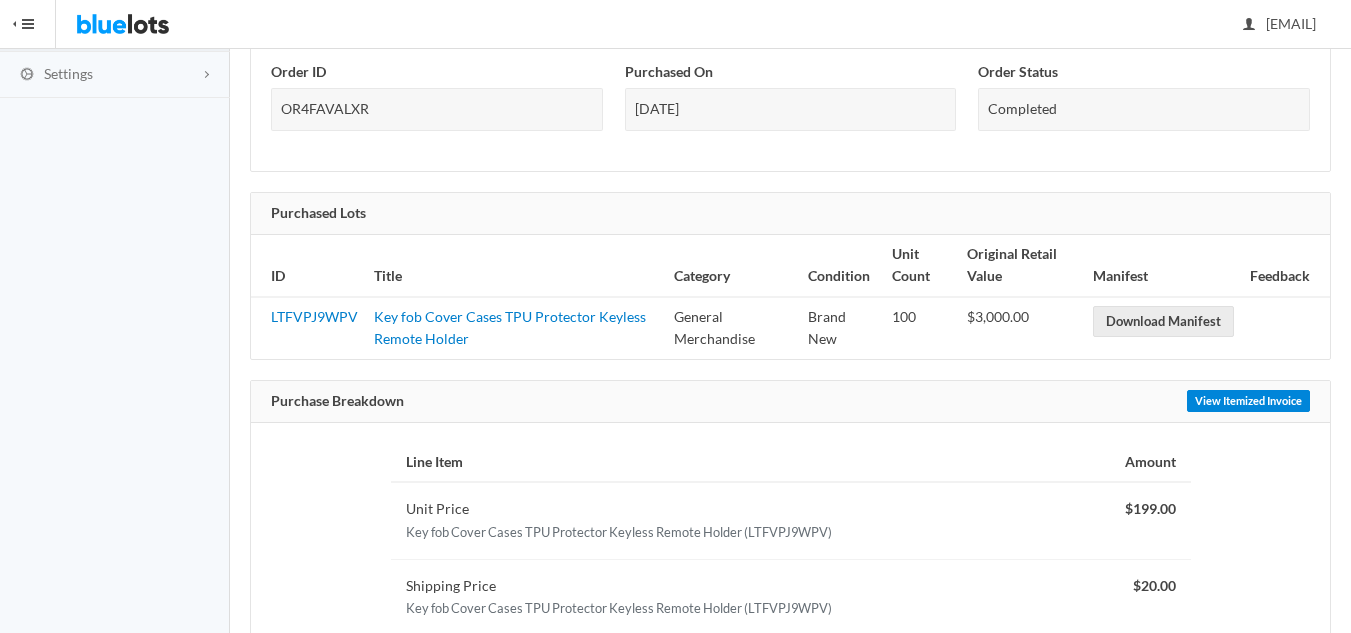 click on "View Itemized Invoice" at bounding box center [1248, 401] 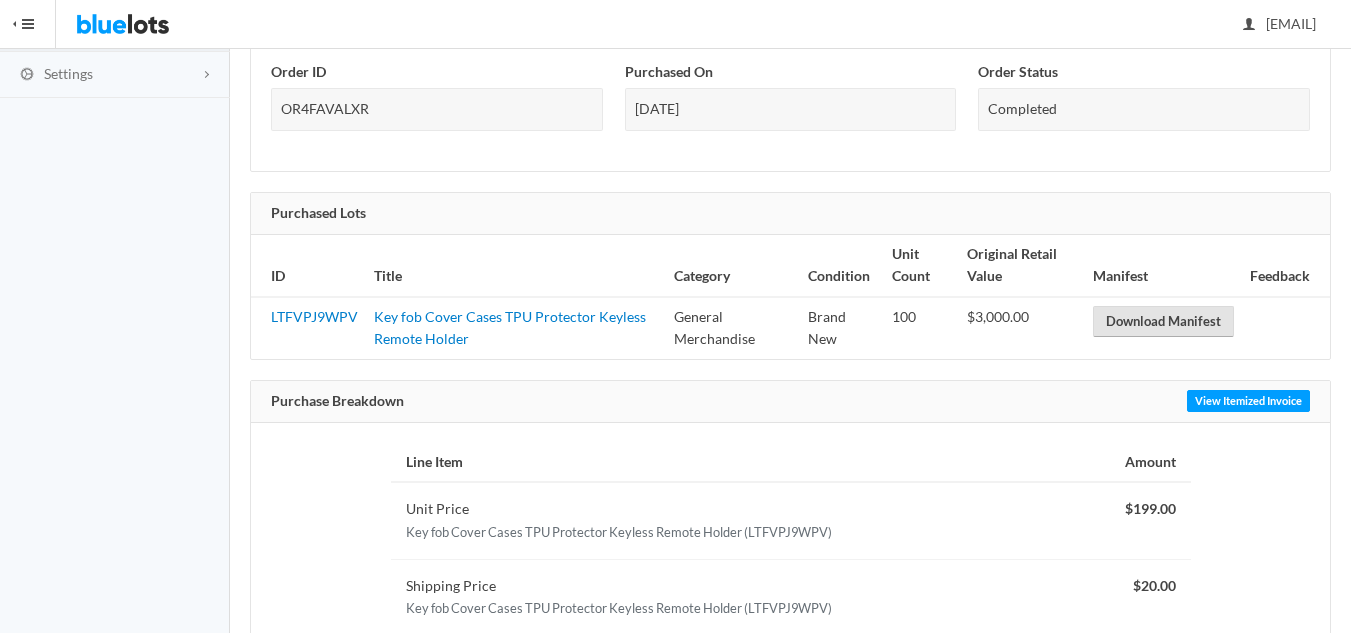 click on "Download Manifest" at bounding box center [1163, 321] 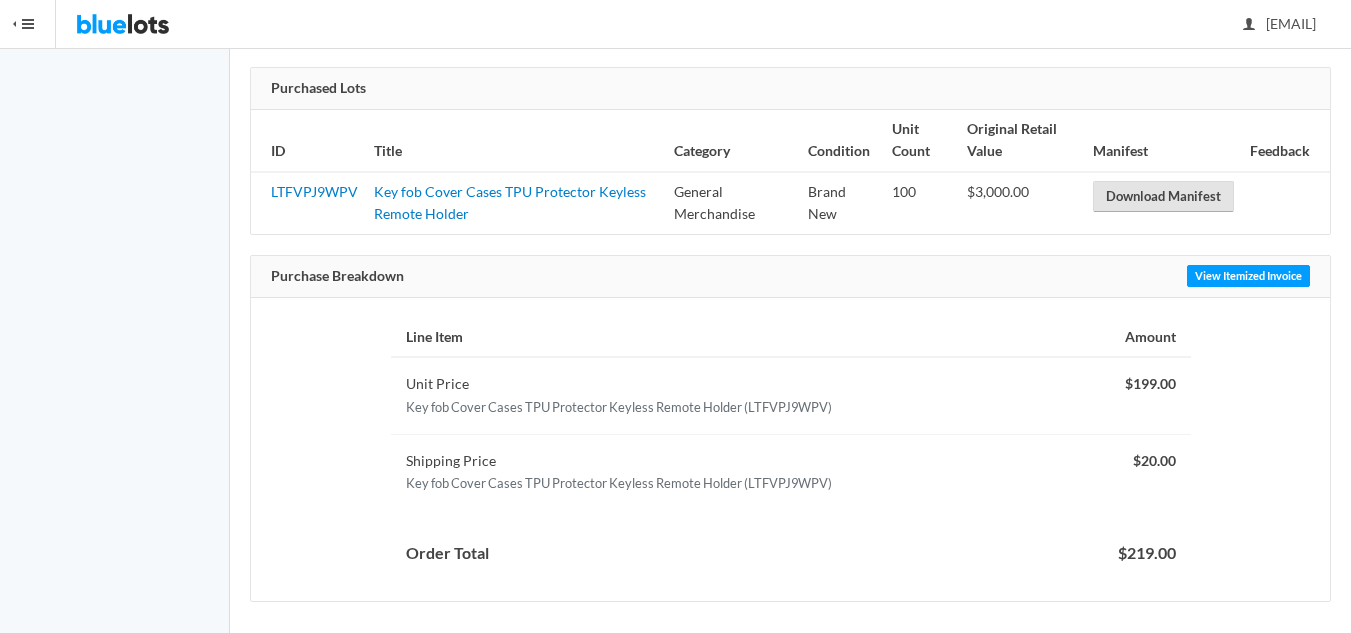 scroll, scrollTop: 383, scrollLeft: 0, axis: vertical 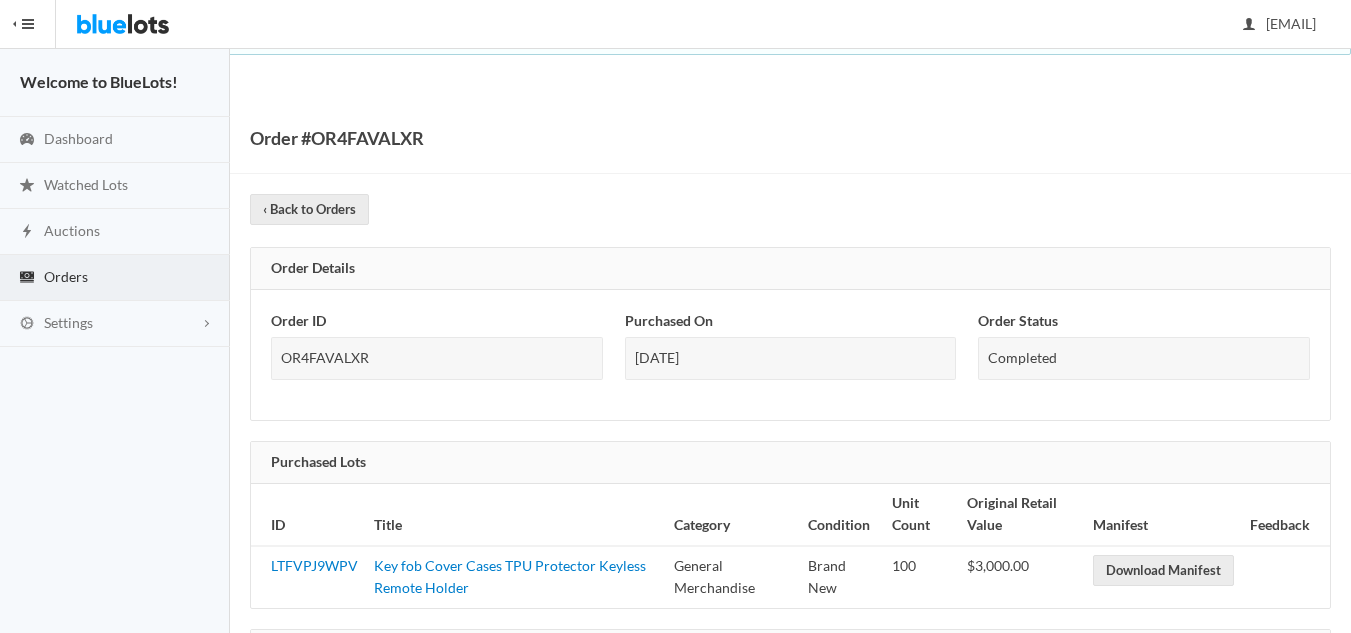 click on "Orders" at bounding box center [66, 276] 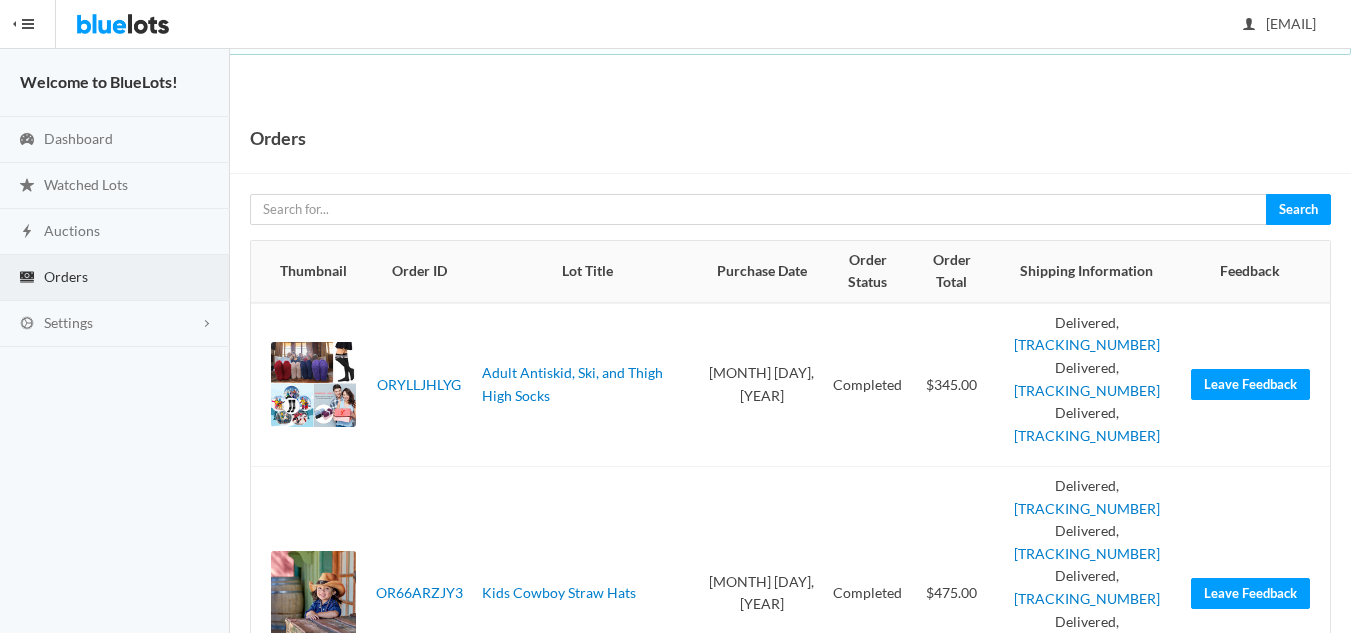 scroll, scrollTop: 0, scrollLeft: 0, axis: both 